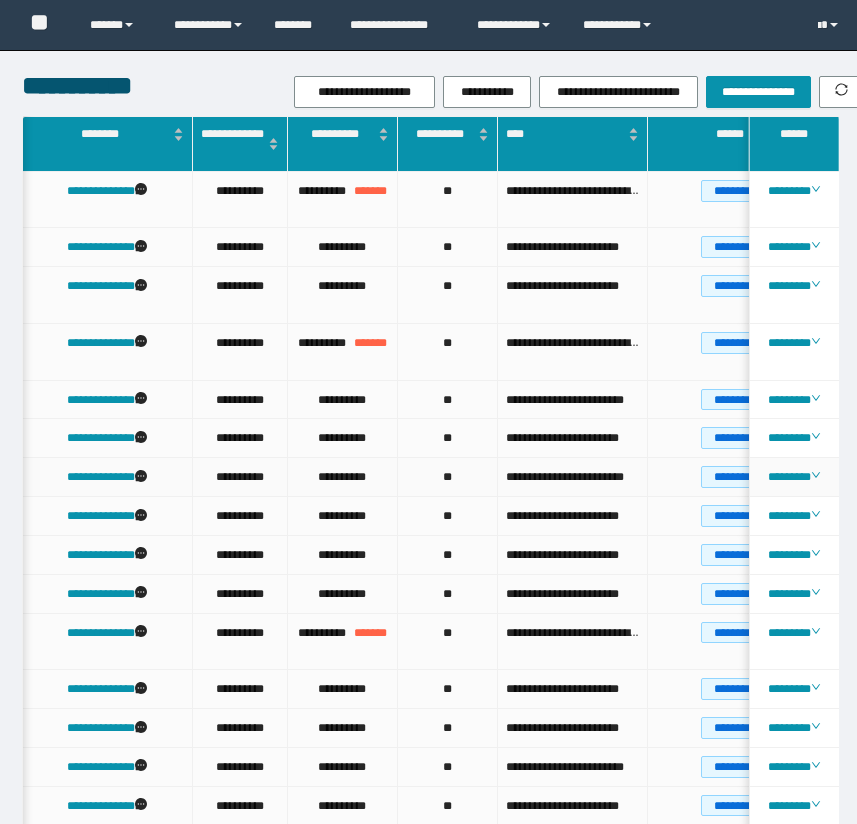 scroll, scrollTop: 0, scrollLeft: 53, axis: horizontal 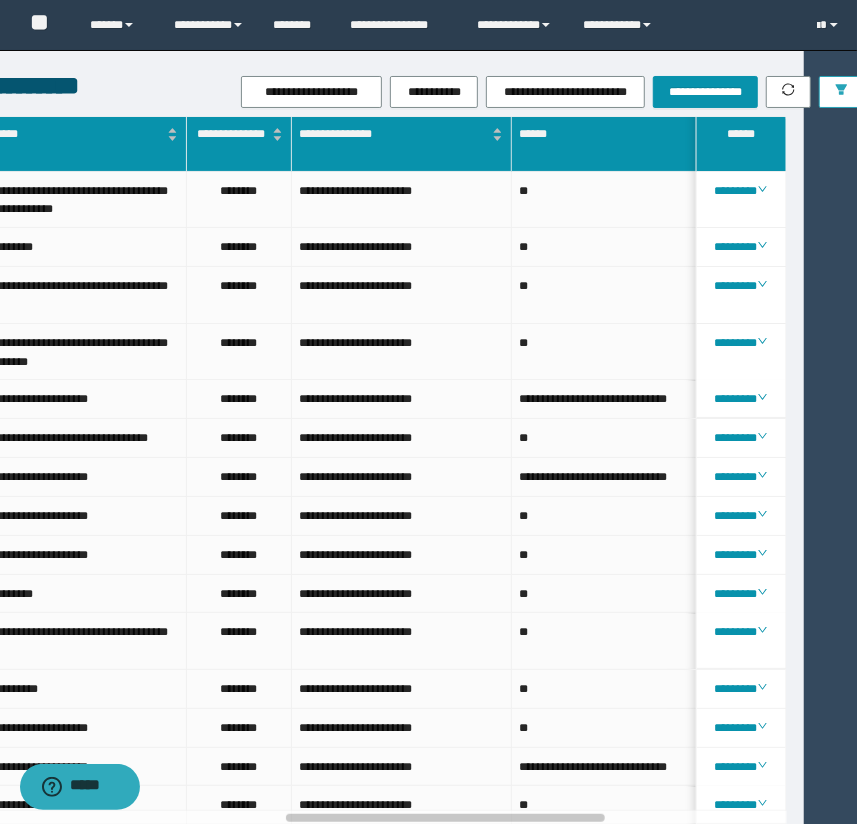 click at bounding box center (841, 92) 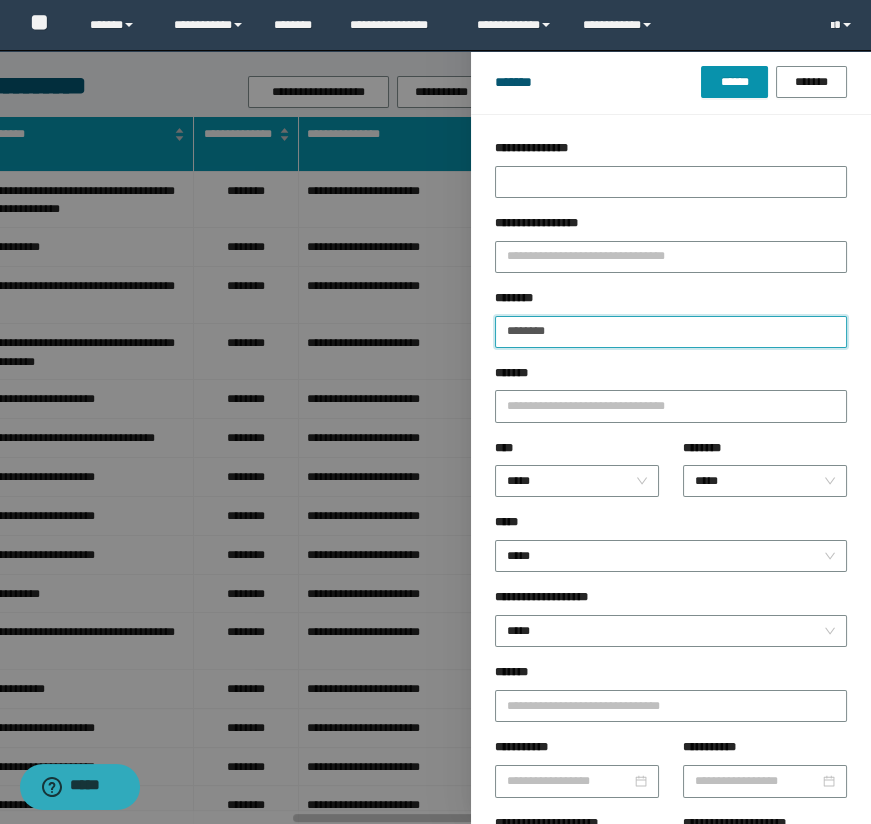 drag, startPoint x: 589, startPoint y: 319, endPoint x: 361, endPoint y: 297, distance: 229.05894 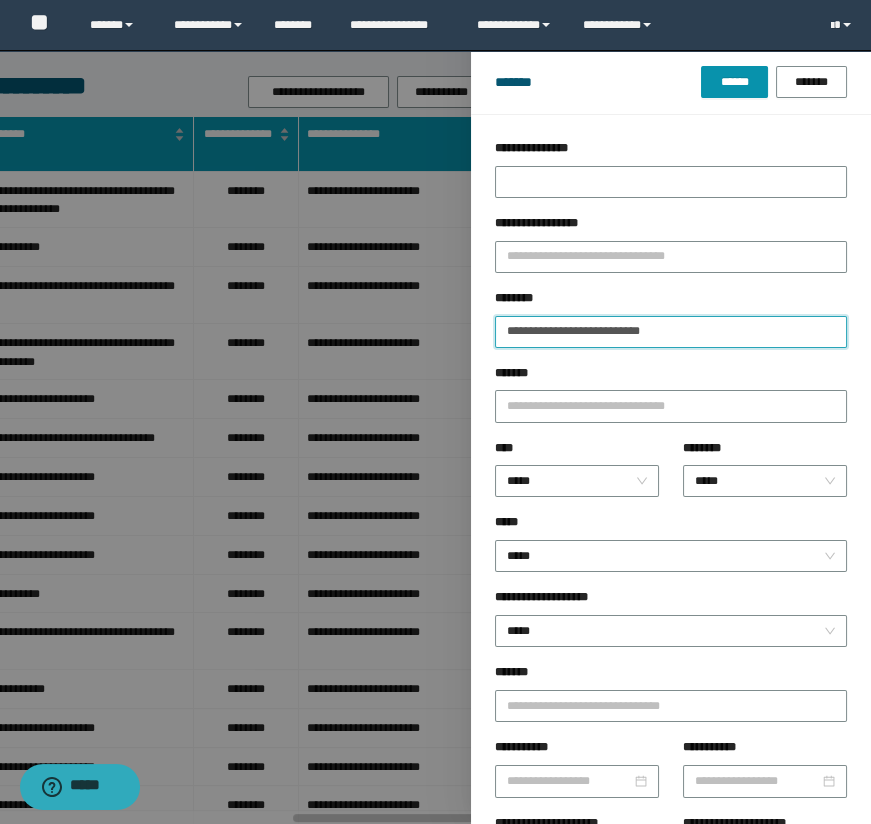 type on "**********" 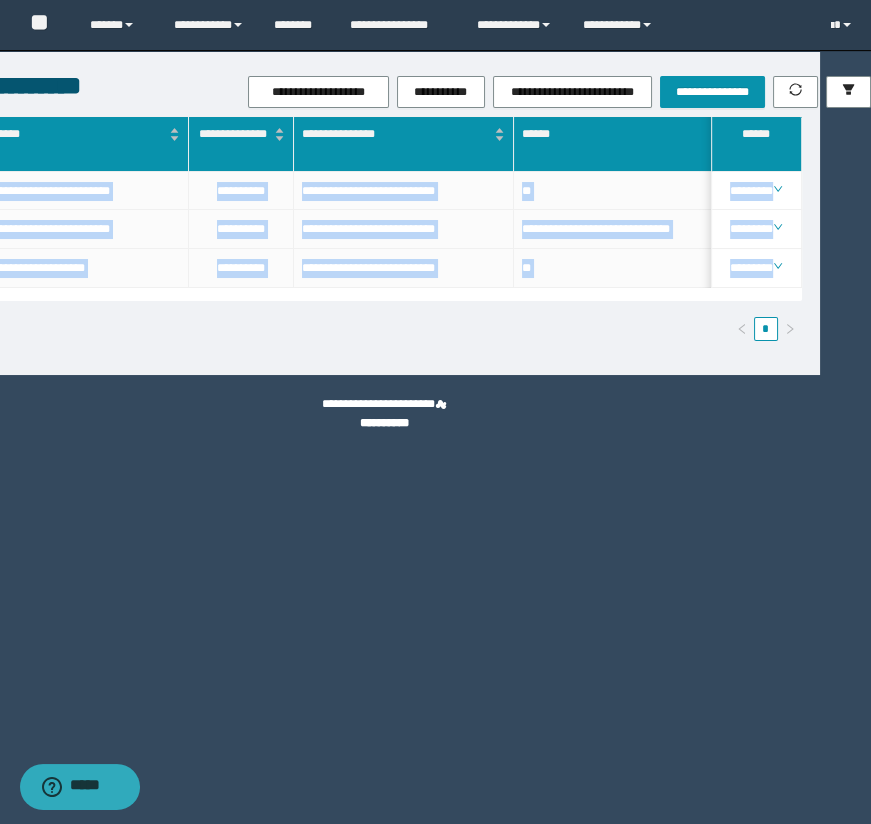 drag, startPoint x: 398, startPoint y: 301, endPoint x: 383, endPoint y: 300, distance: 15.033297 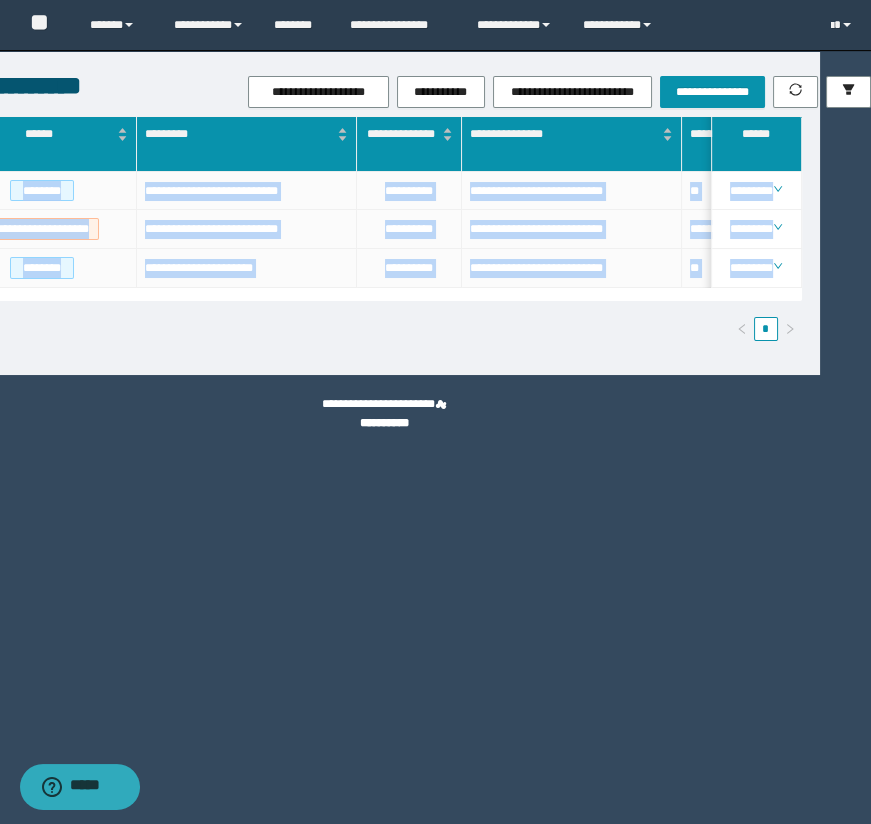 scroll, scrollTop: 0, scrollLeft: 221, axis: horizontal 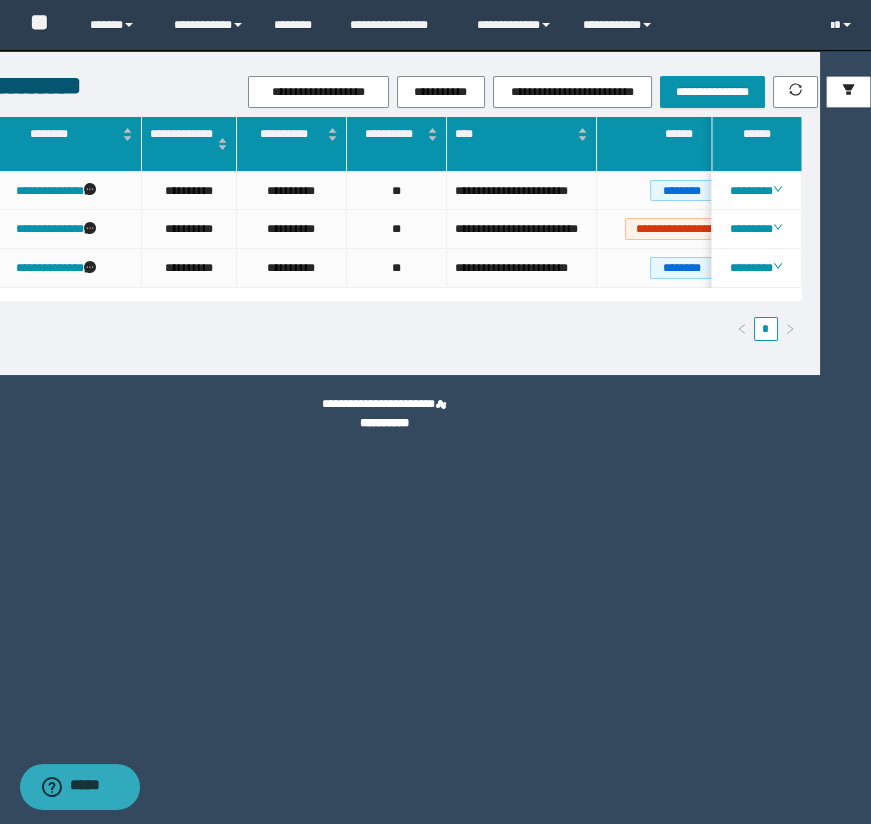 click on "**********" at bounding box center [384, 412] 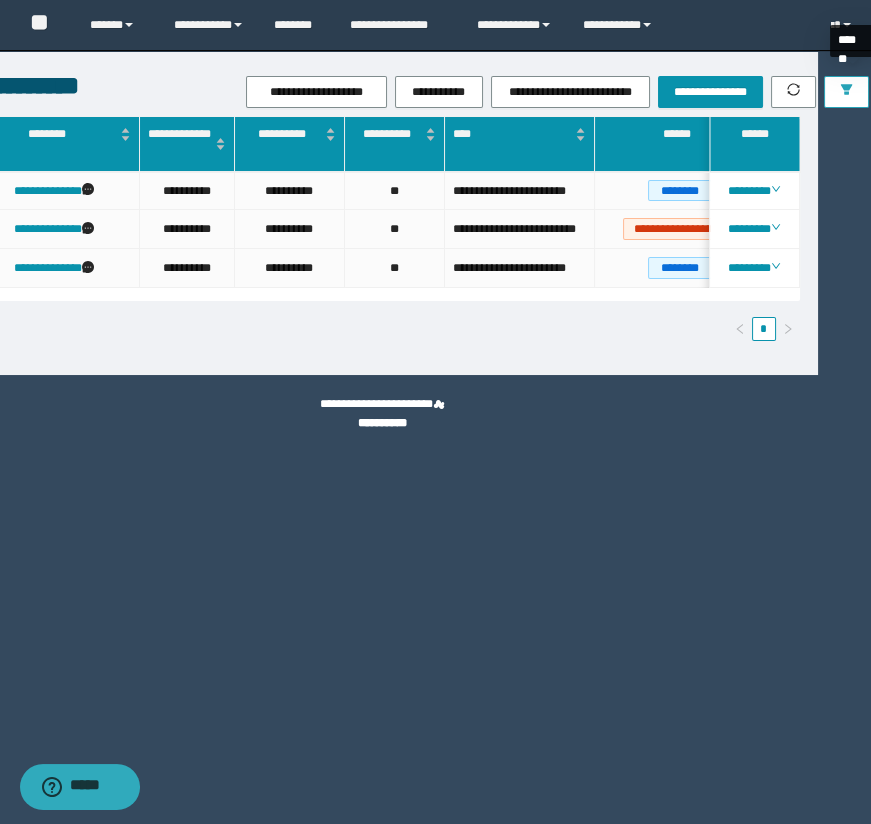 click at bounding box center (846, 92) 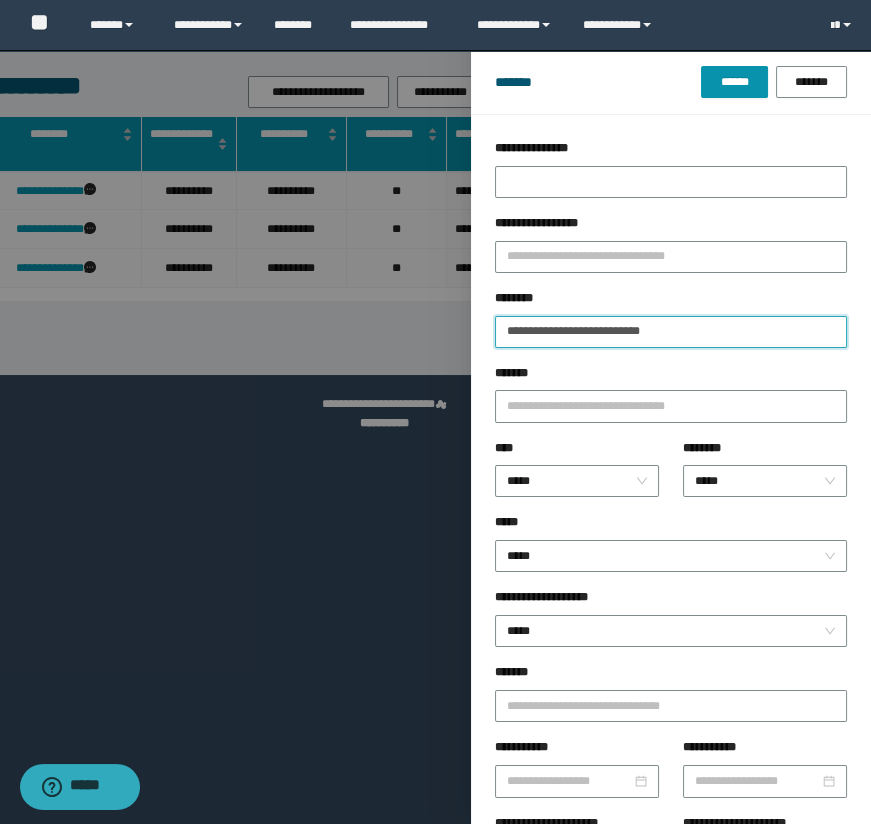 drag, startPoint x: 727, startPoint y: 340, endPoint x: 447, endPoint y: 350, distance: 280.17853 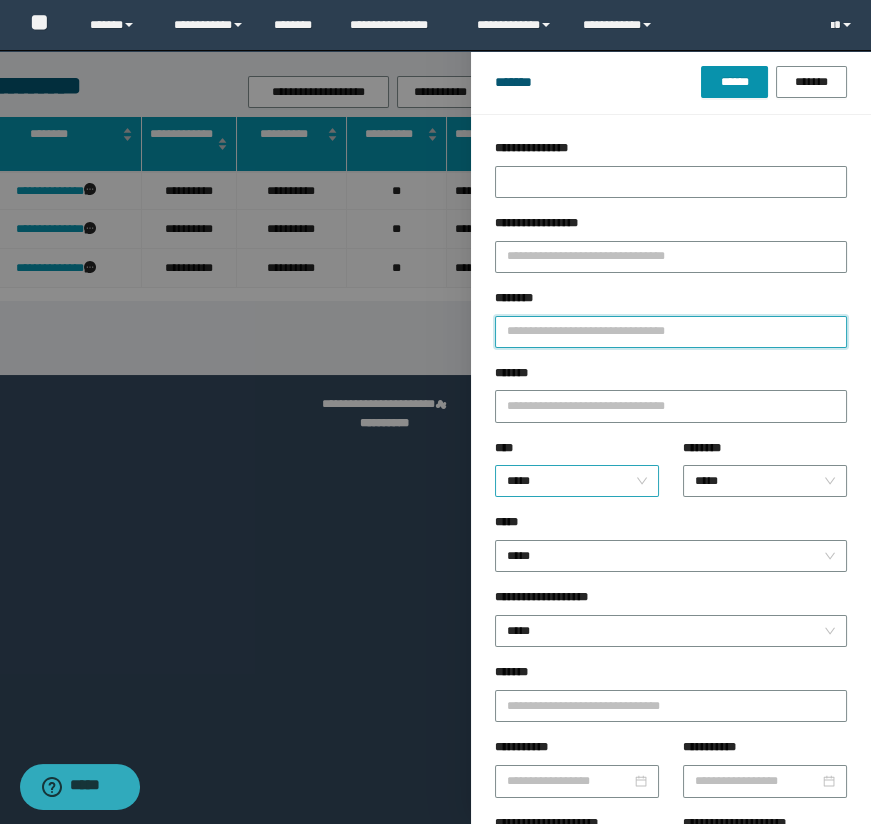 click on "*****" at bounding box center (573, 481) 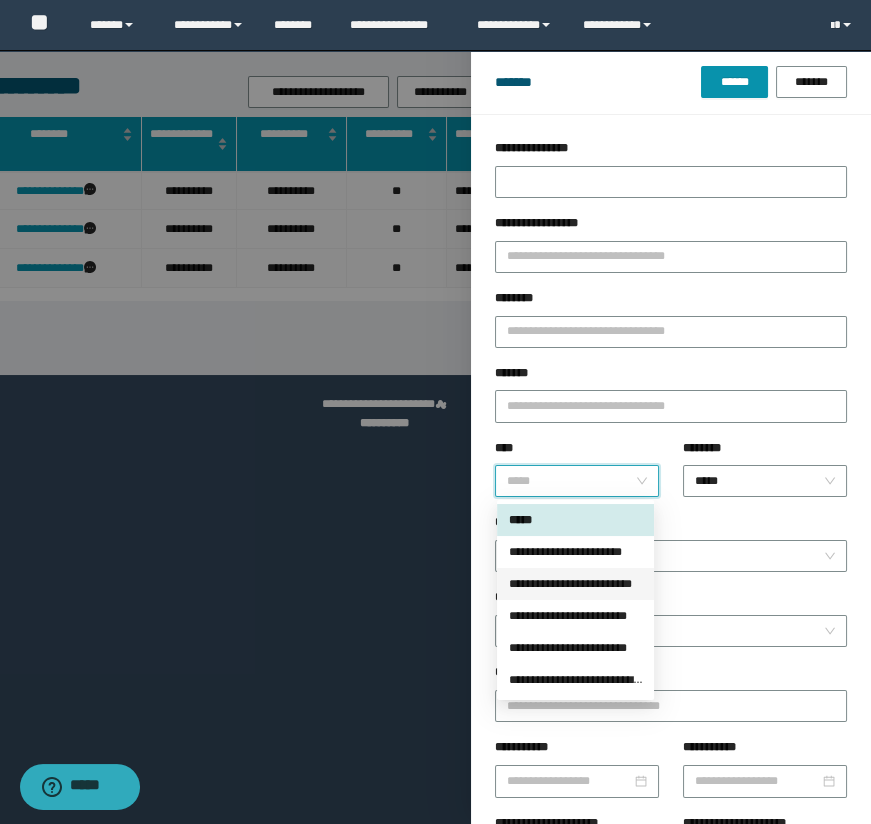 click on "**********" at bounding box center [575, 584] 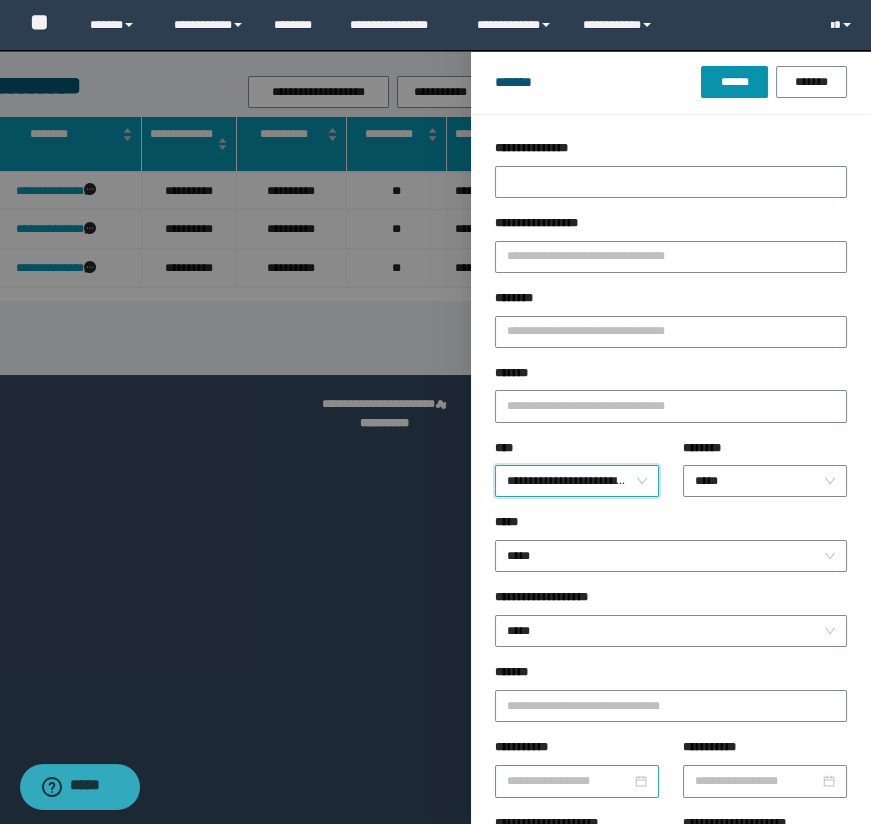 click at bounding box center (577, 781) 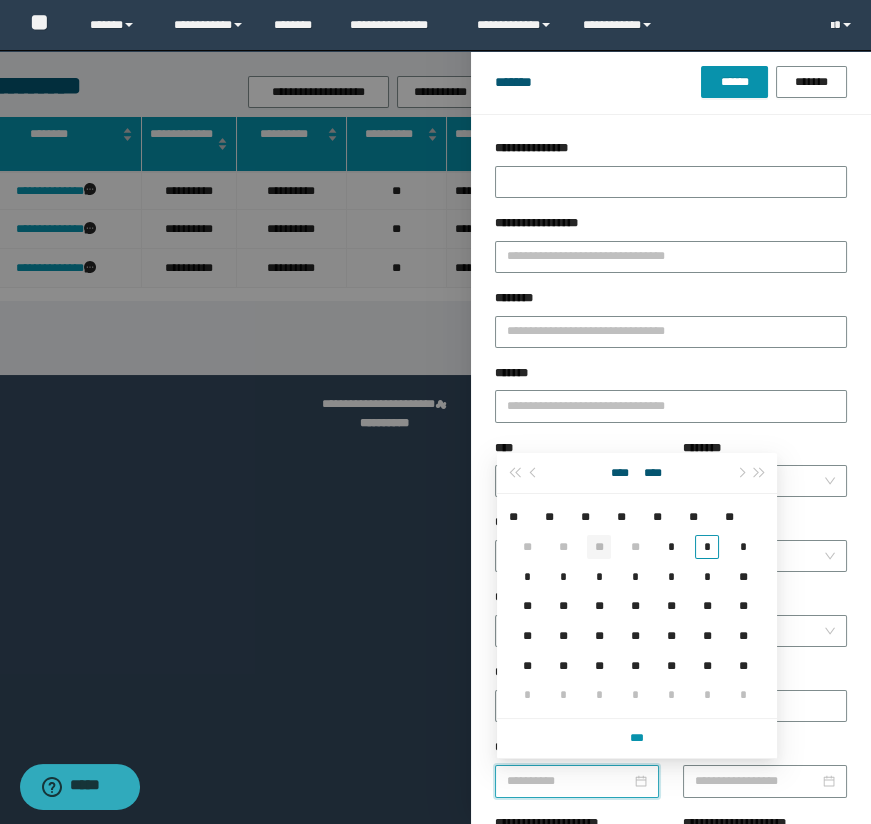 click on "**" at bounding box center [599, 547] 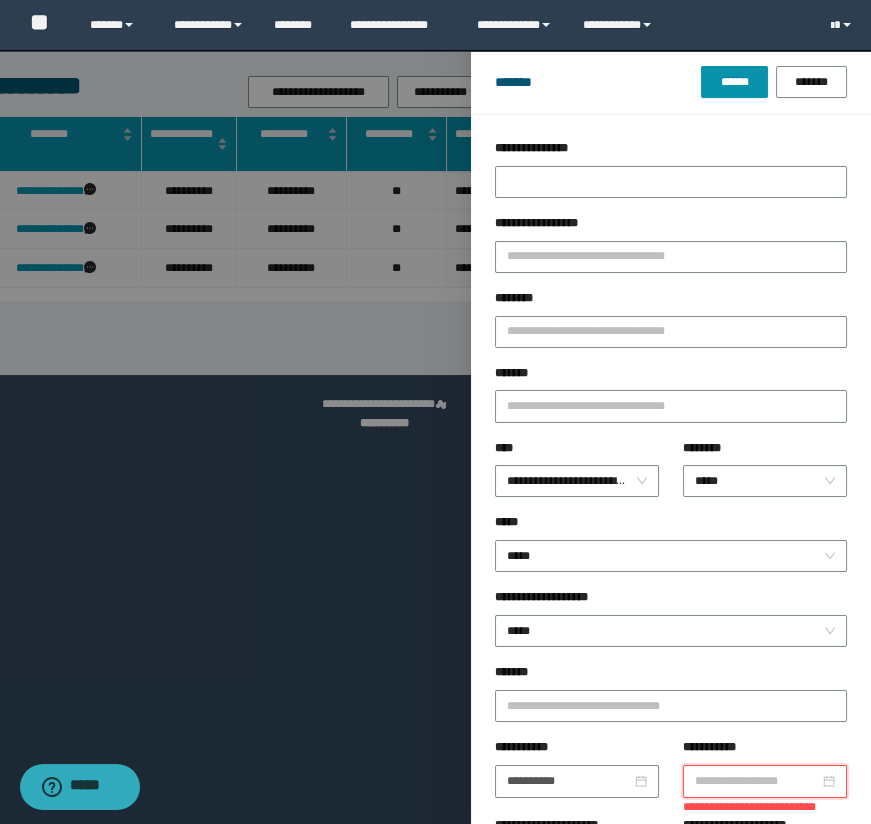 click on "**********" at bounding box center (757, 781) 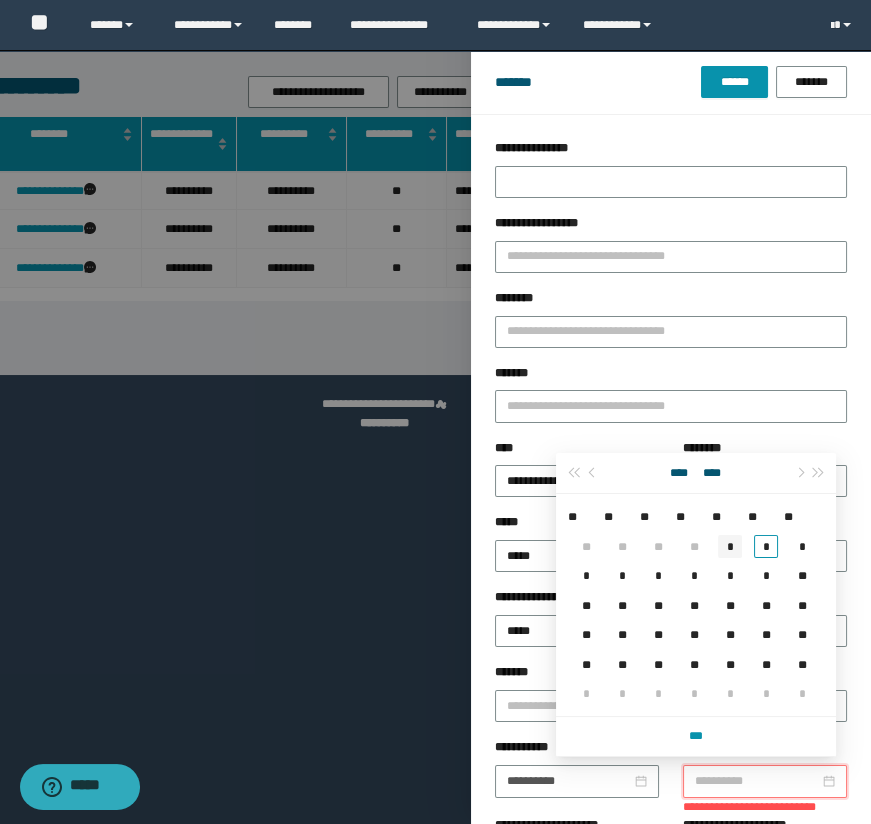 click on "*" at bounding box center (730, 546) 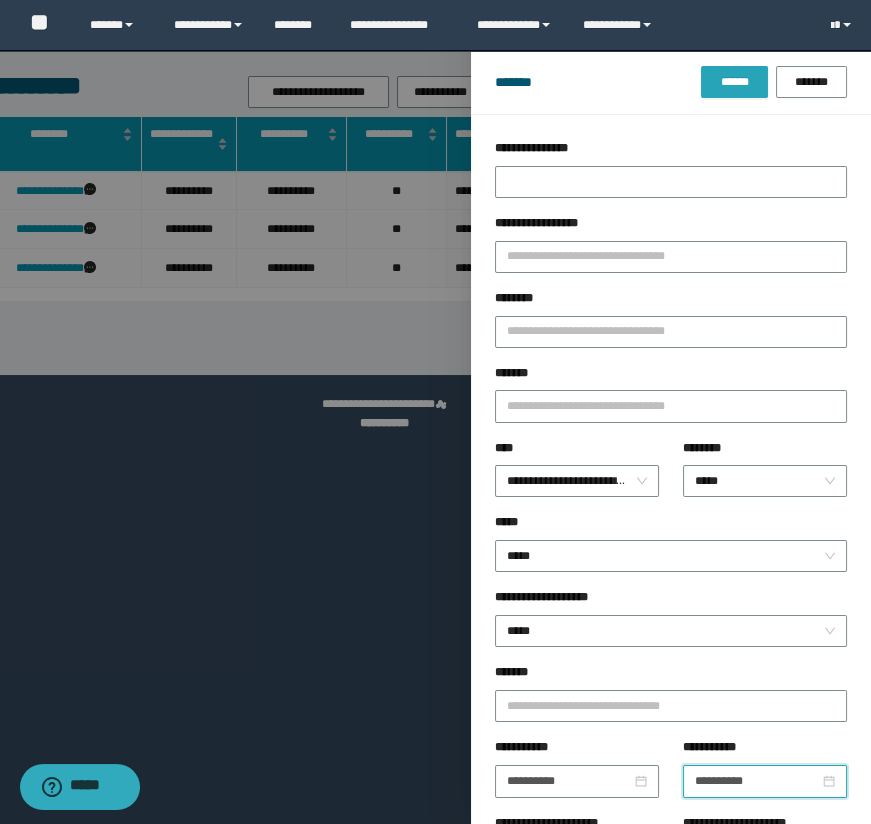 click on "******" at bounding box center [734, 82] 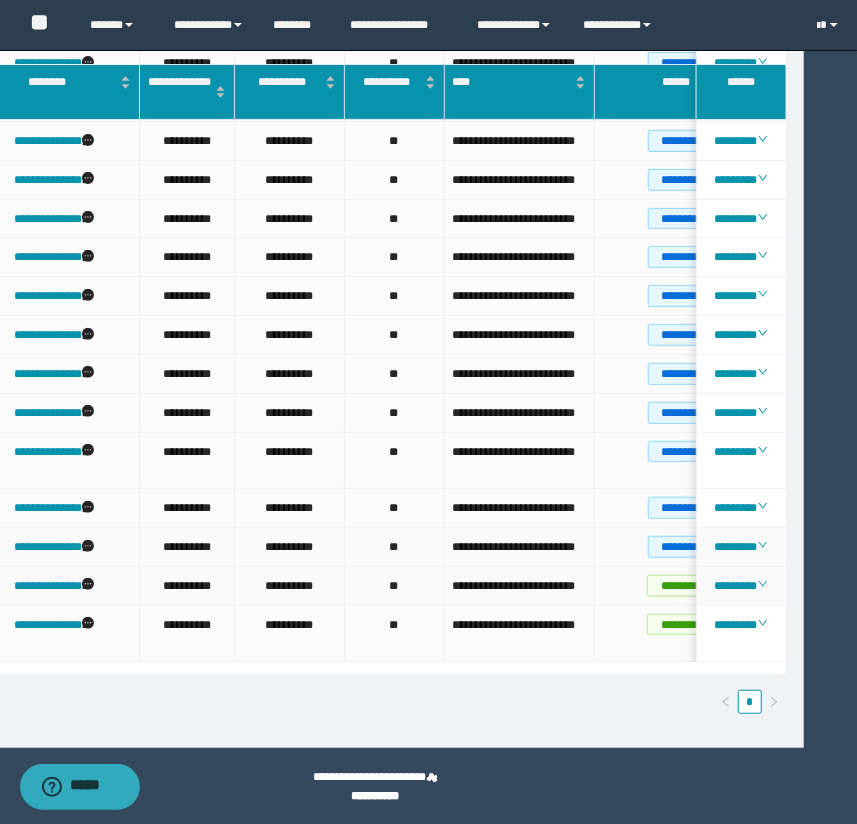 scroll, scrollTop: 168, scrollLeft: 53, axis: both 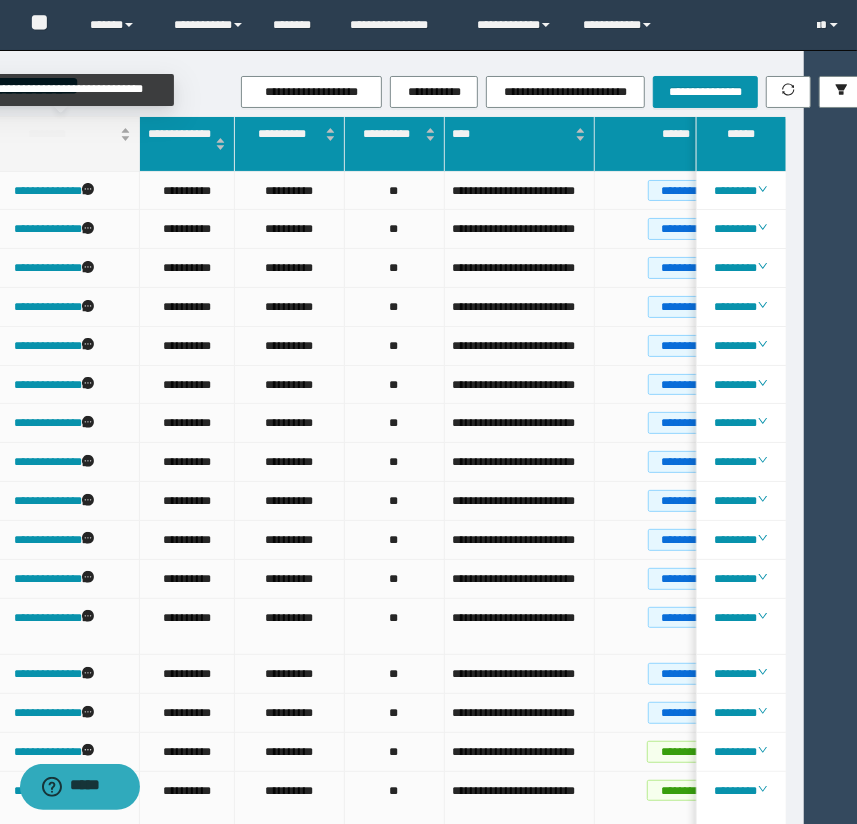 click on "********" at bounding box center (54, 134) 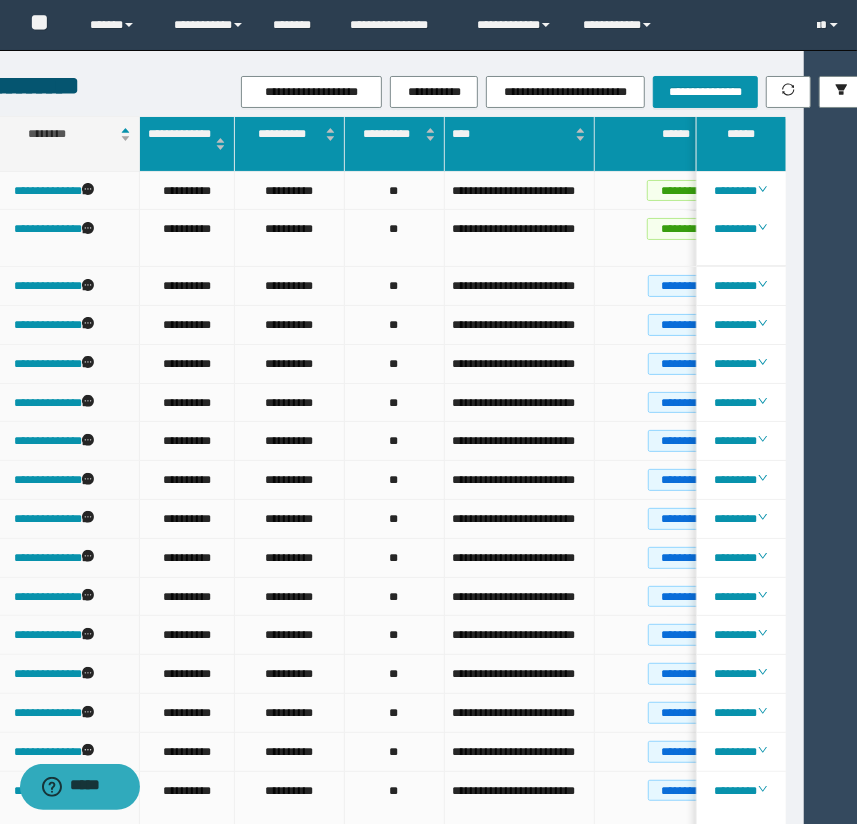 click on "********" at bounding box center (54, 134) 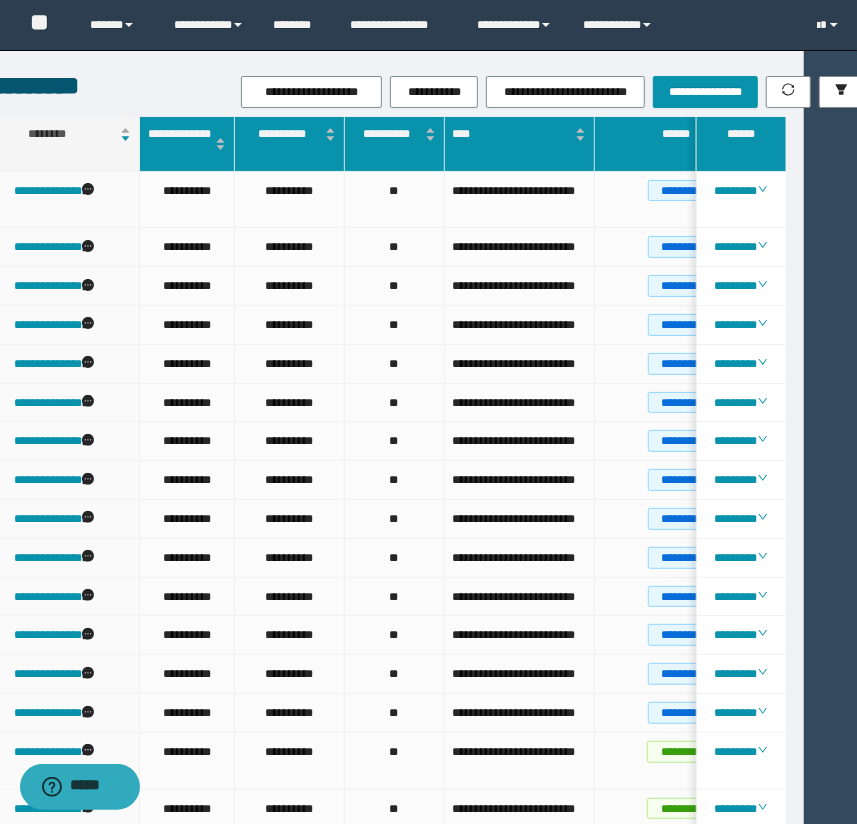 click on "********" at bounding box center [54, 134] 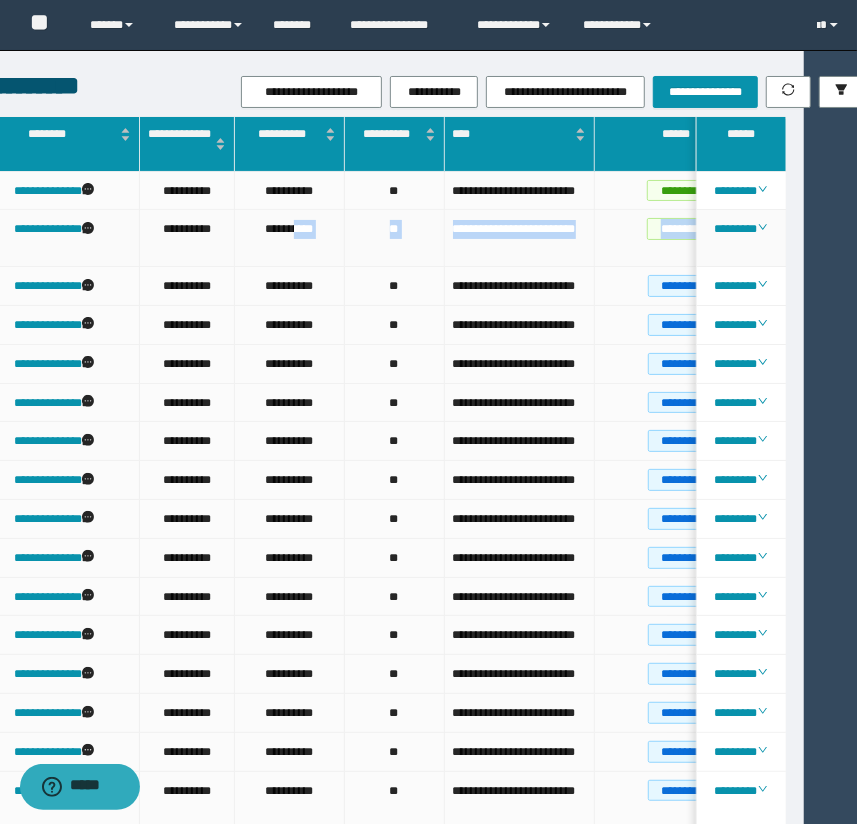 scroll, scrollTop: 0, scrollLeft: 176, axis: horizontal 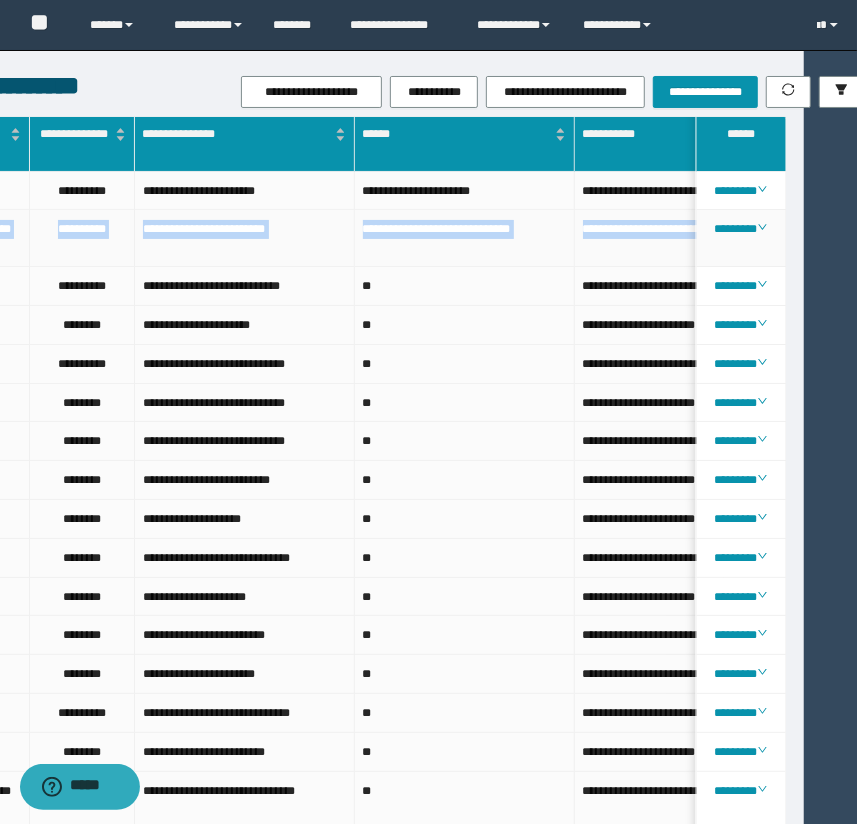 drag, startPoint x: 293, startPoint y: 223, endPoint x: 584, endPoint y: 246, distance: 291.90753 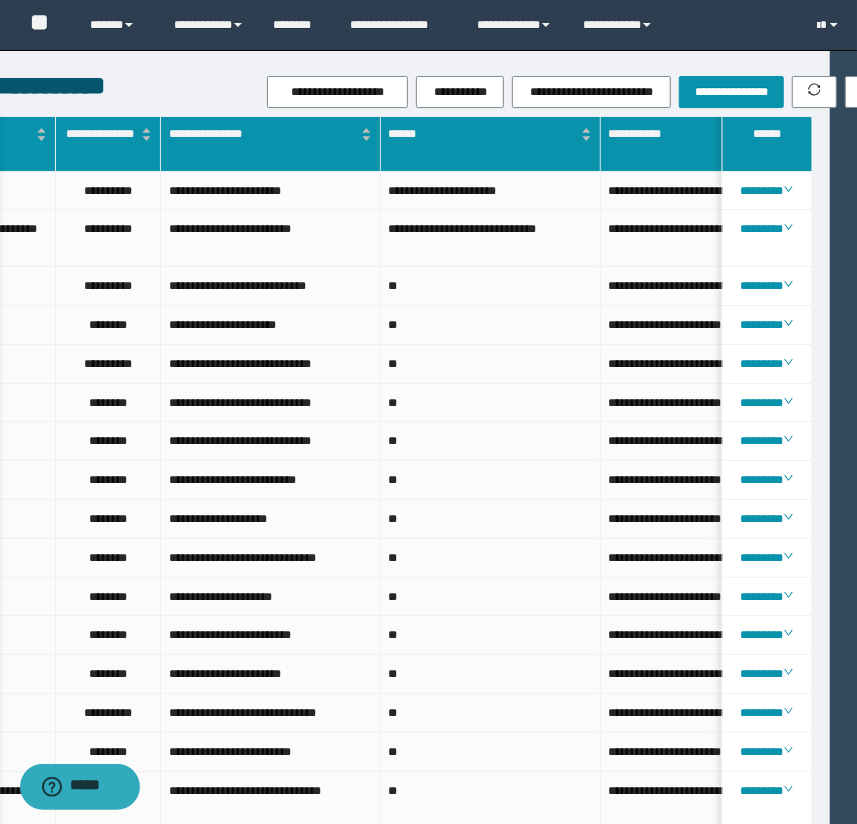 scroll, scrollTop: 0, scrollLeft: 0, axis: both 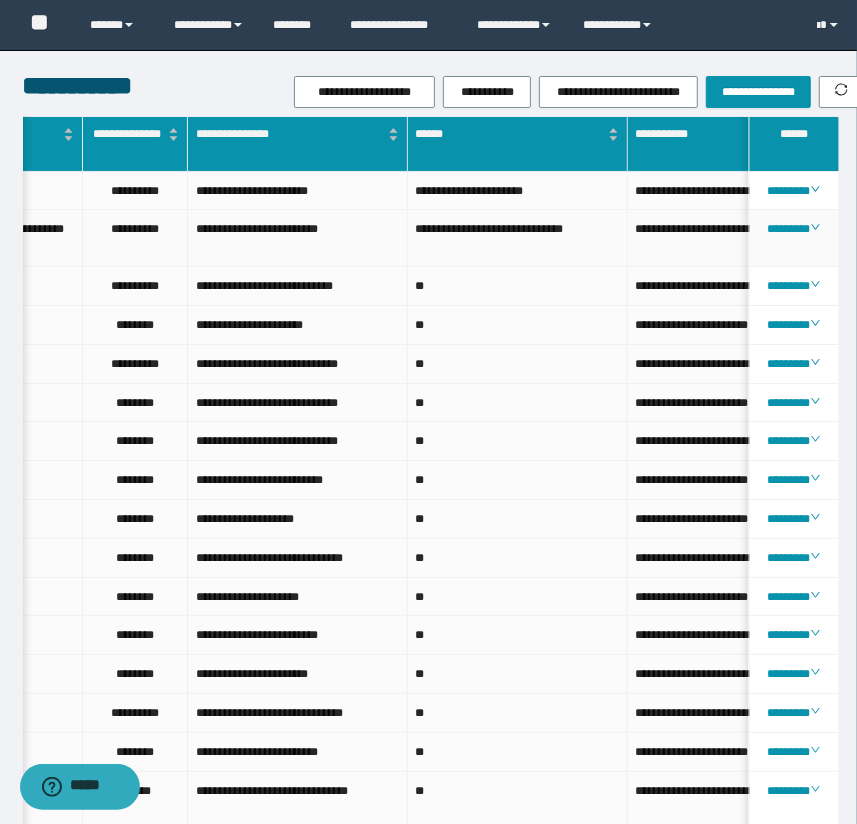 click on "**********" at bounding box center [518, 238] 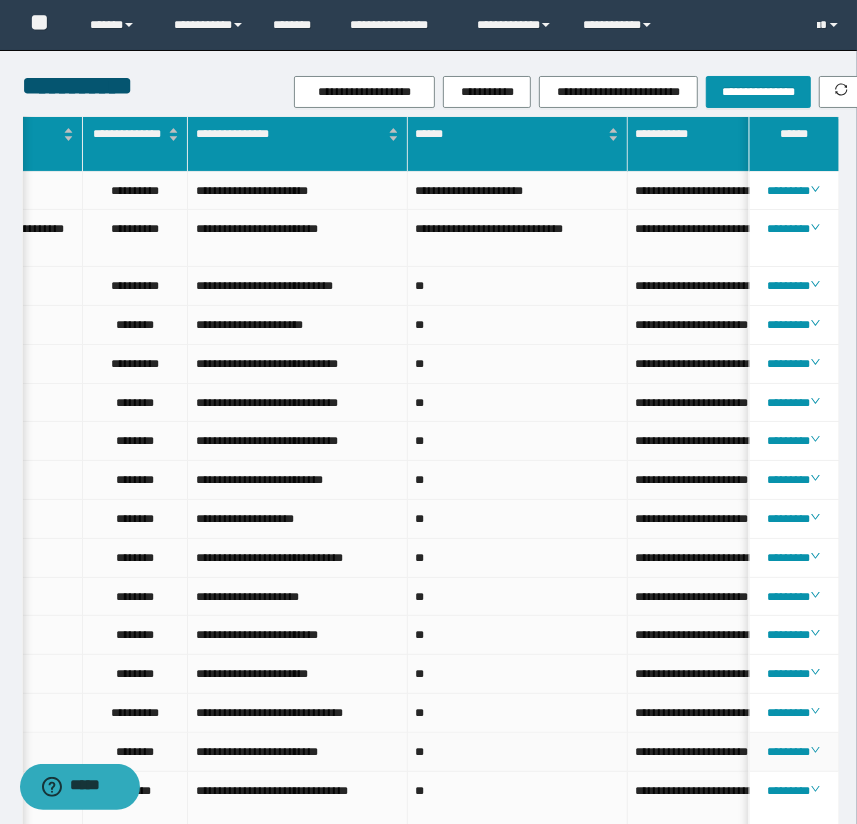 click on "**" at bounding box center [518, 752] 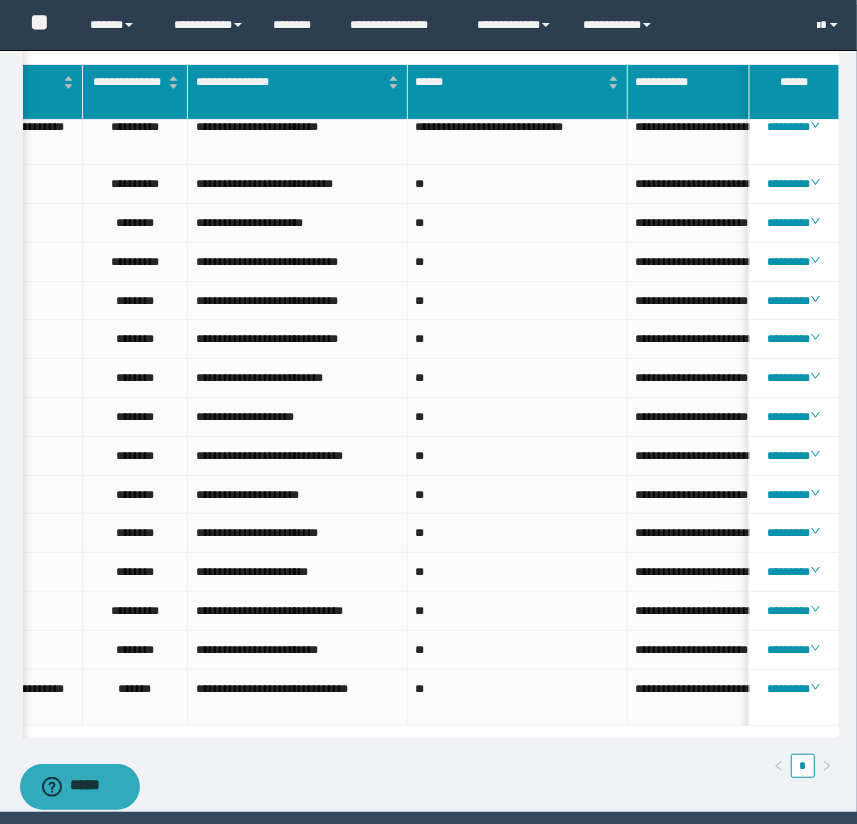scroll, scrollTop: 168, scrollLeft: 0, axis: vertical 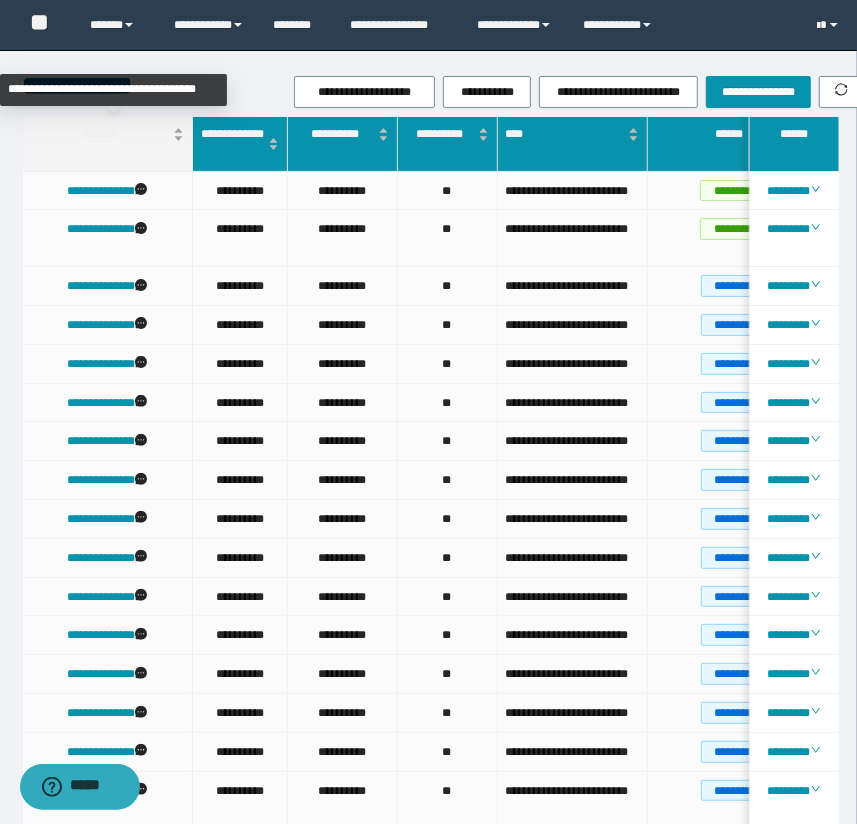 click on "********" at bounding box center [107, 134] 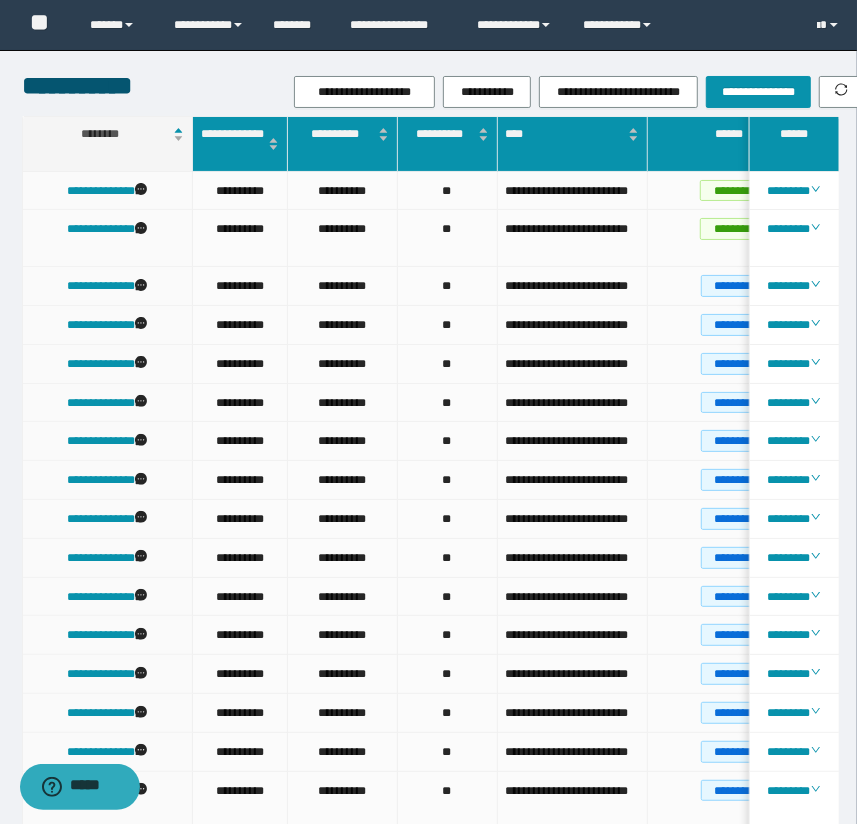 click on "********" at bounding box center [107, 134] 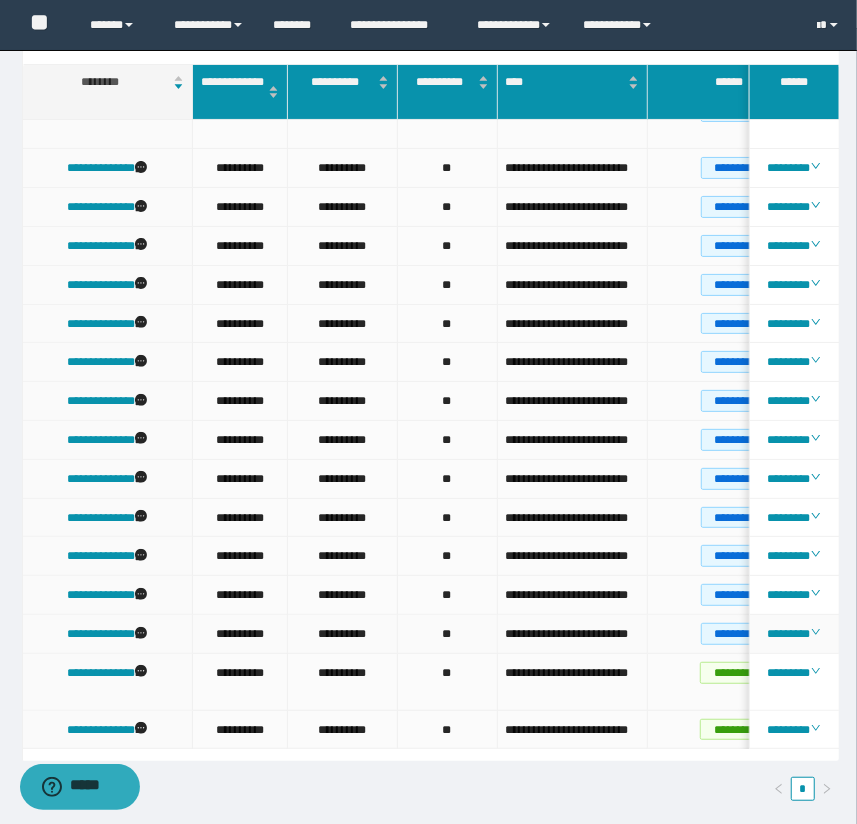 scroll, scrollTop: 0, scrollLeft: 0, axis: both 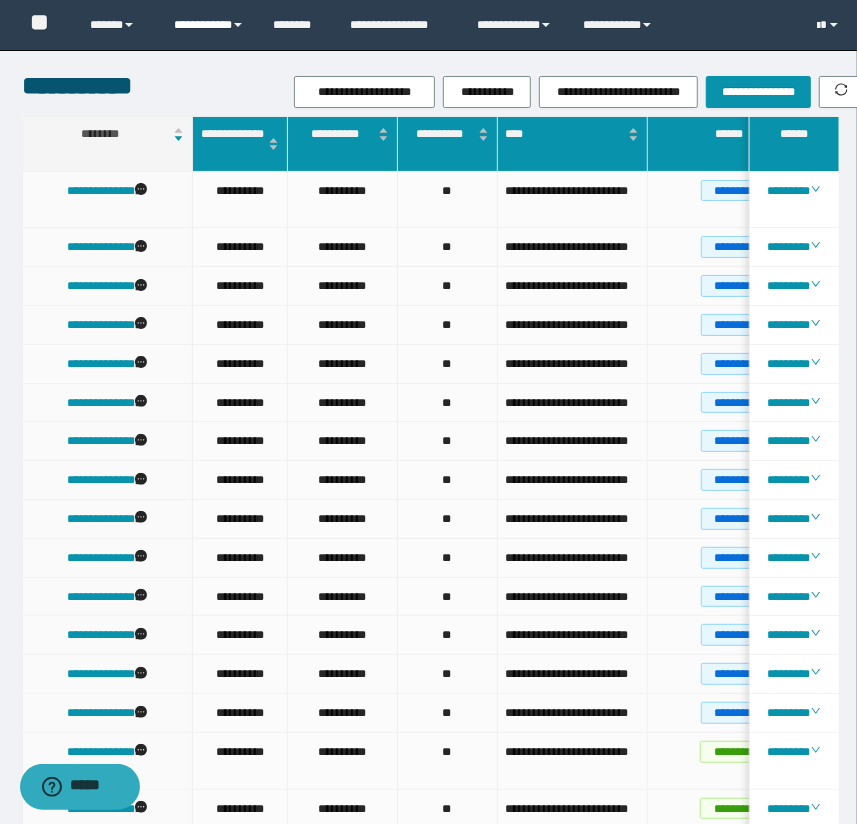 click on "**********" at bounding box center (209, 25) 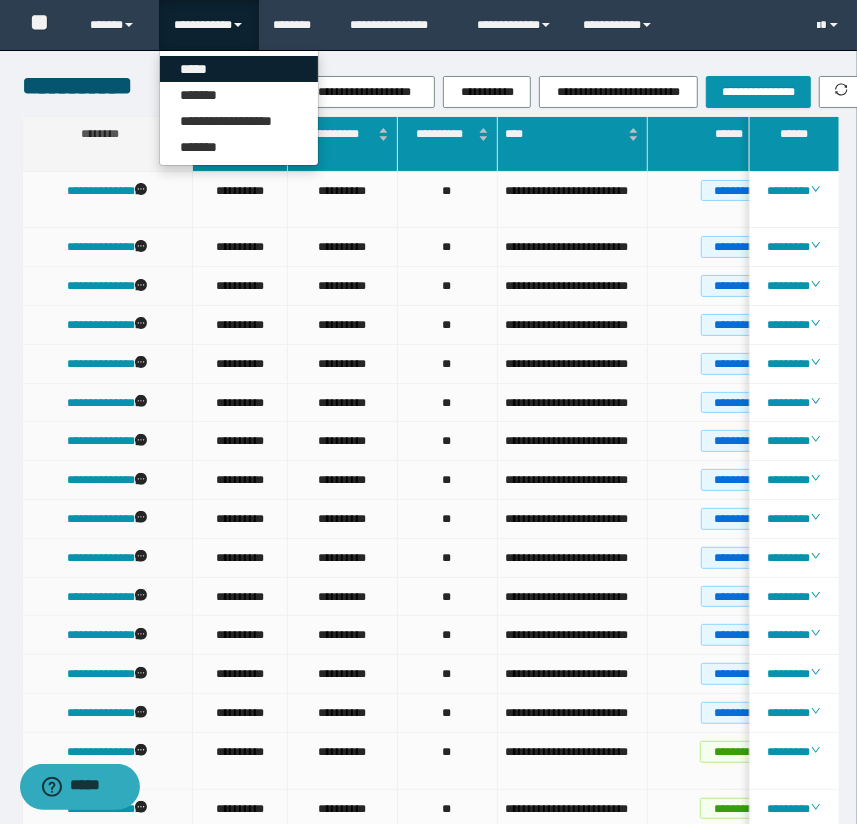 click on "*****" at bounding box center [239, 69] 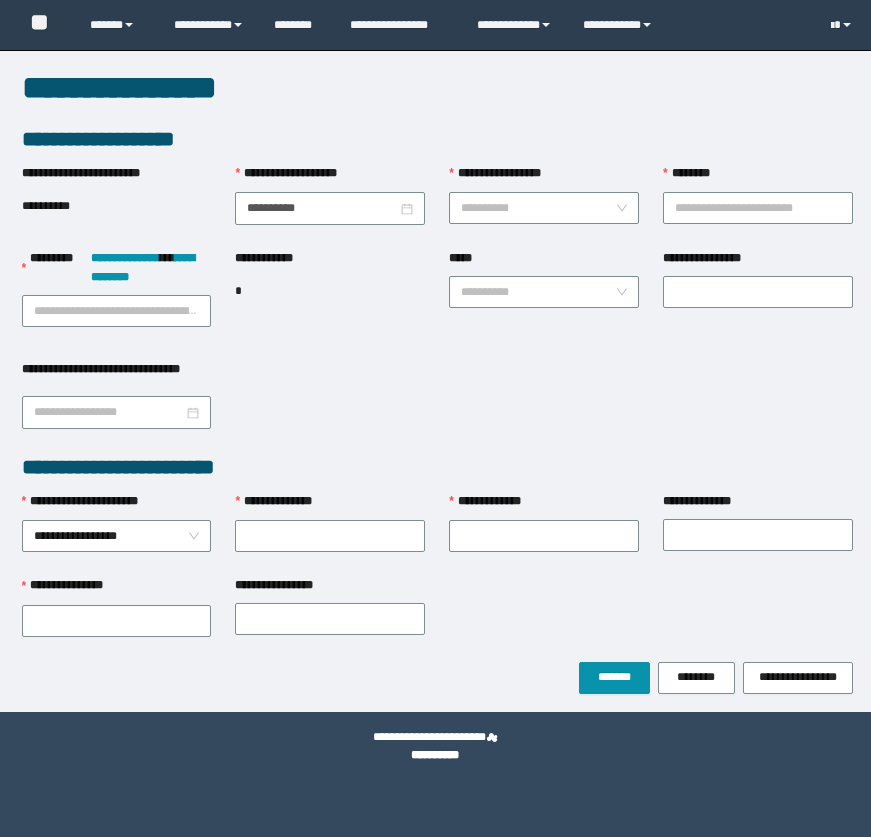 scroll, scrollTop: 0, scrollLeft: 0, axis: both 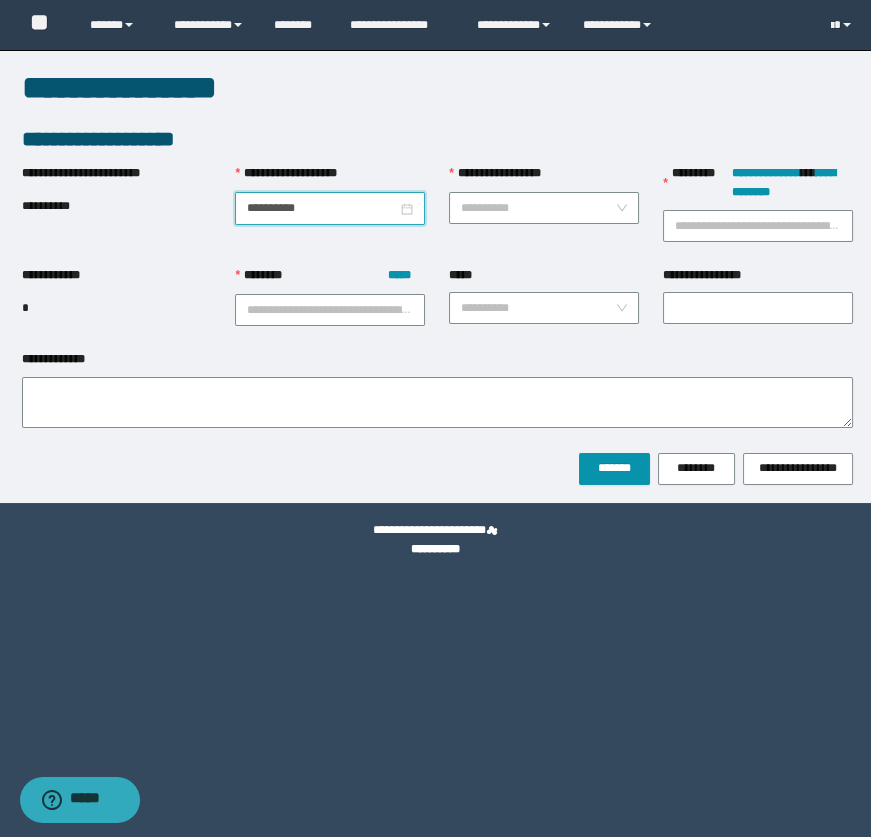 drag, startPoint x: 368, startPoint y: 210, endPoint x: 396, endPoint y: 326, distance: 119.331474 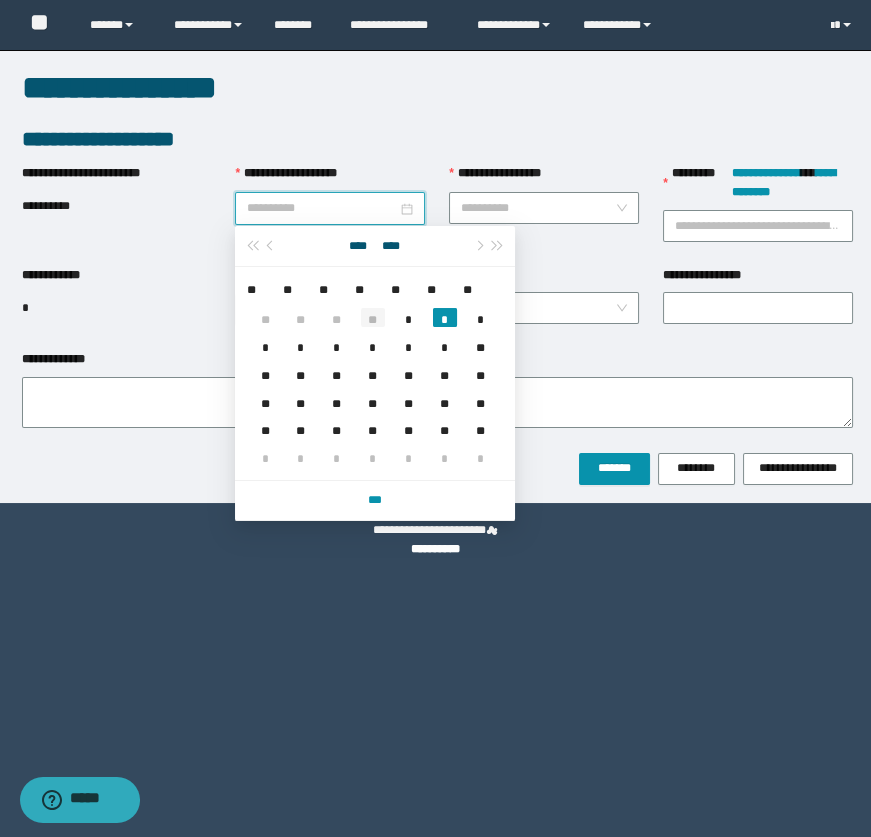 type on "**********" 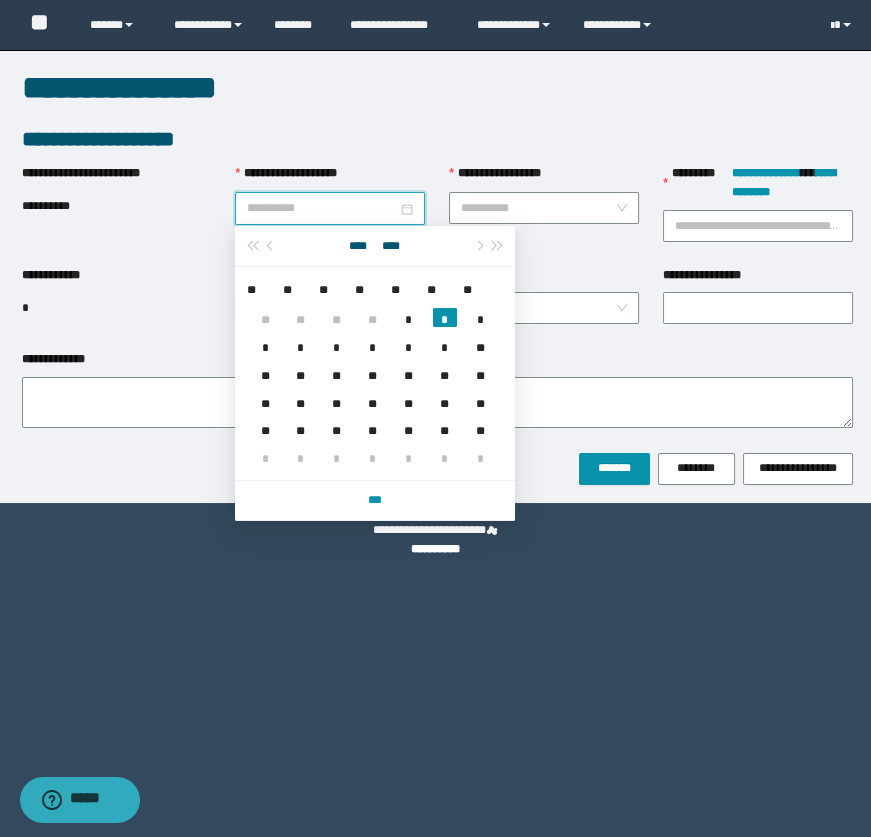 click on "**" at bounding box center (373, 317) 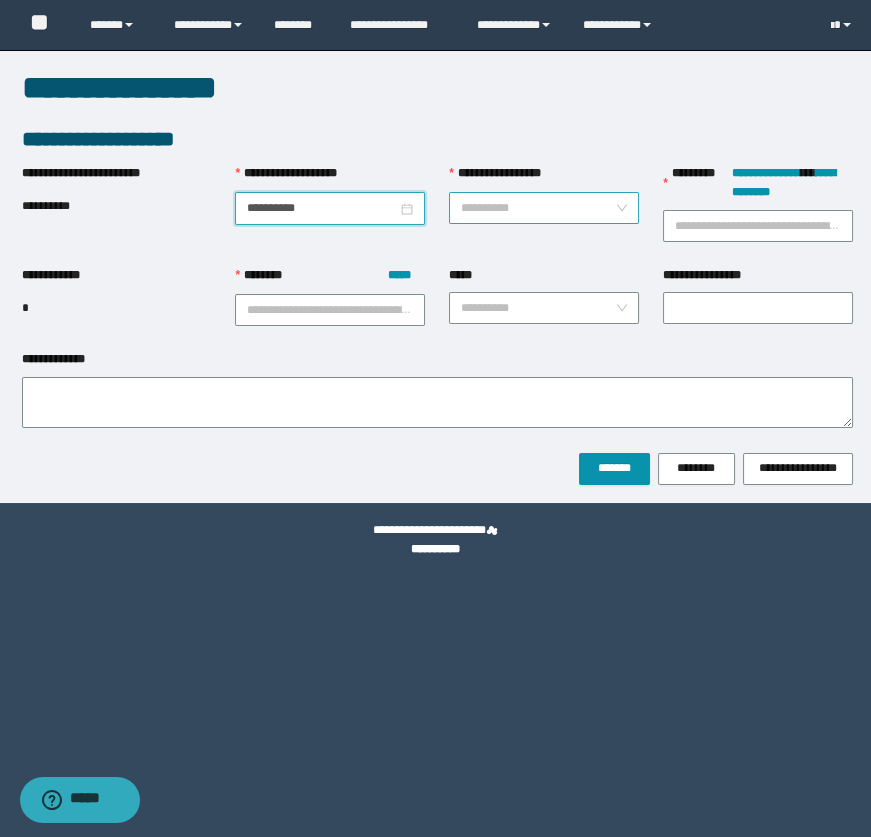 click on "**********" at bounding box center [538, 208] 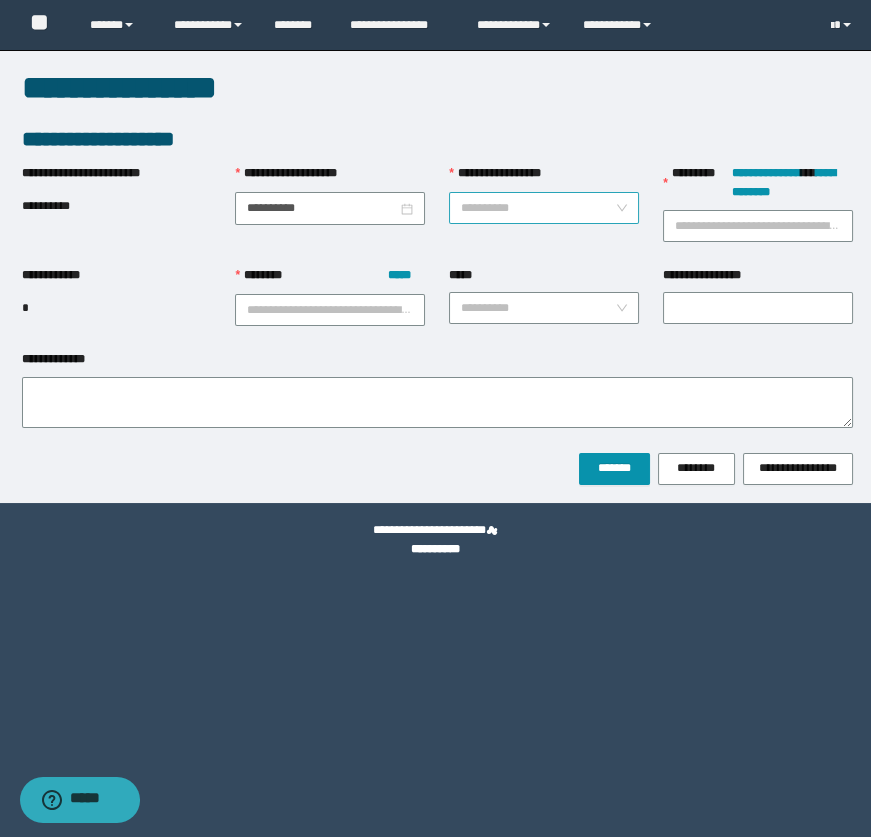 drag, startPoint x: 565, startPoint y: 206, endPoint x: 564, endPoint y: 220, distance: 14.035668 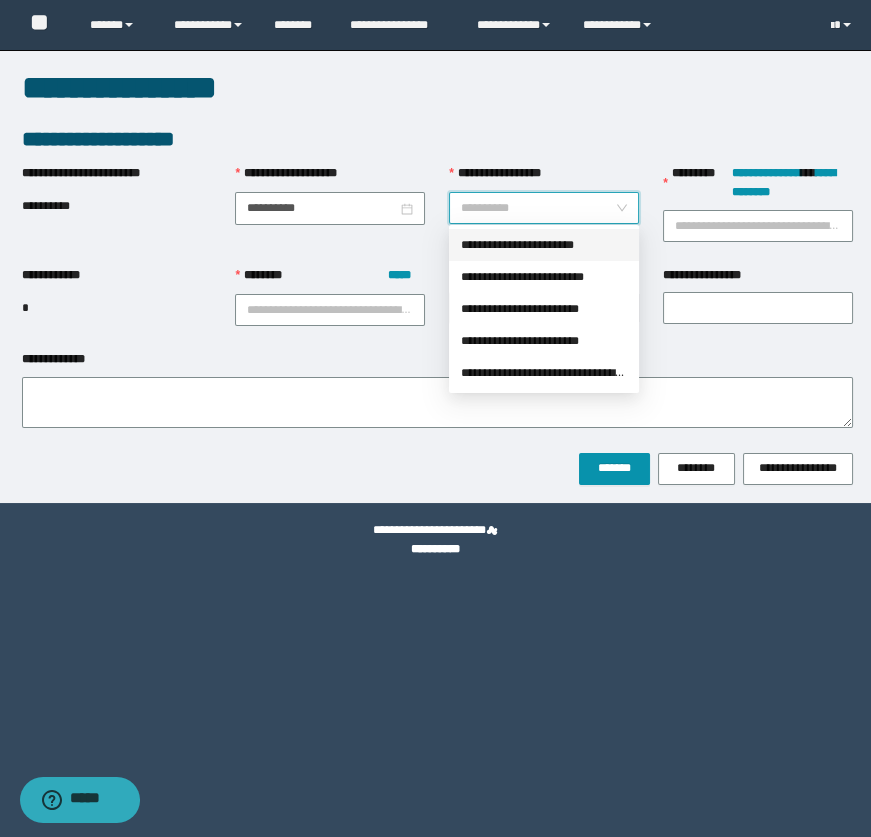 click on "**********" at bounding box center (544, 245) 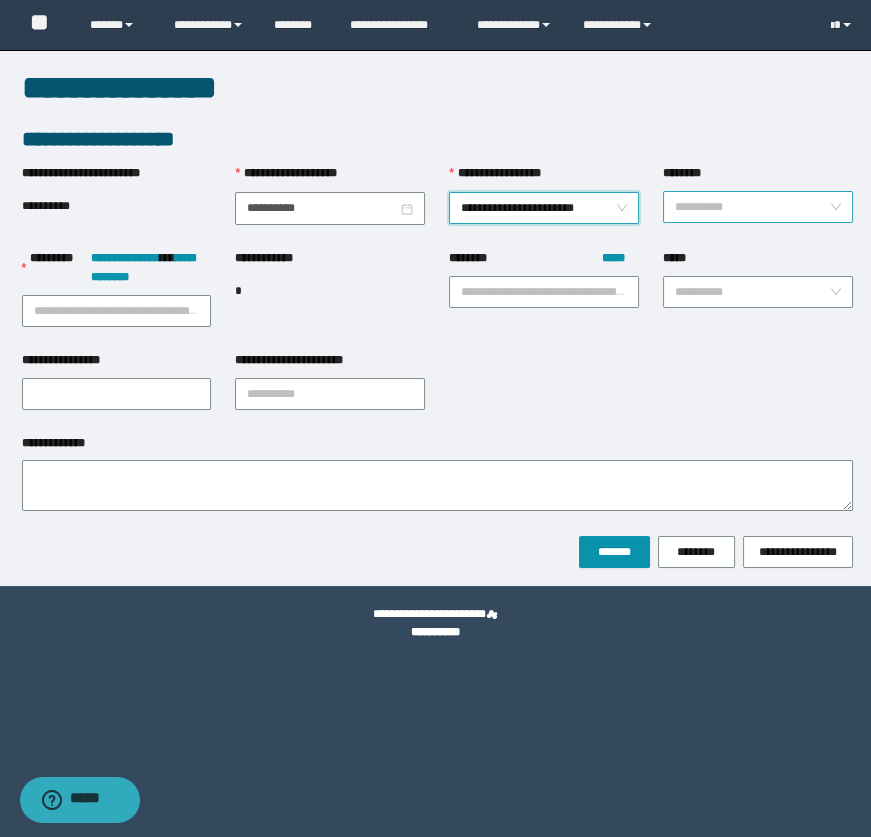 click on "********" at bounding box center [752, 207] 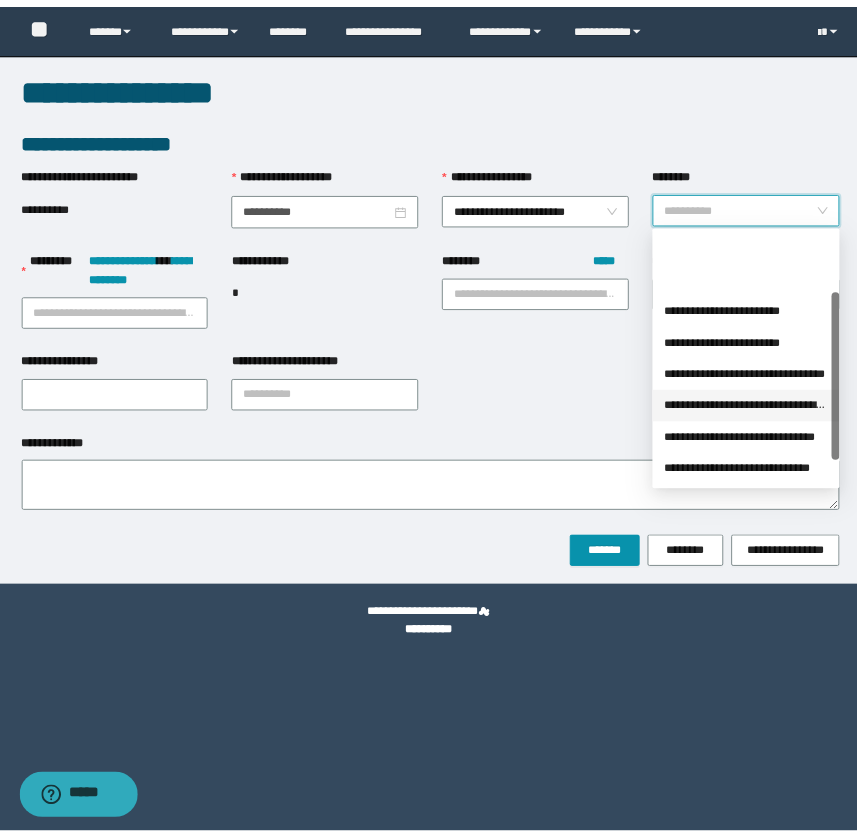 scroll, scrollTop: 127, scrollLeft: 0, axis: vertical 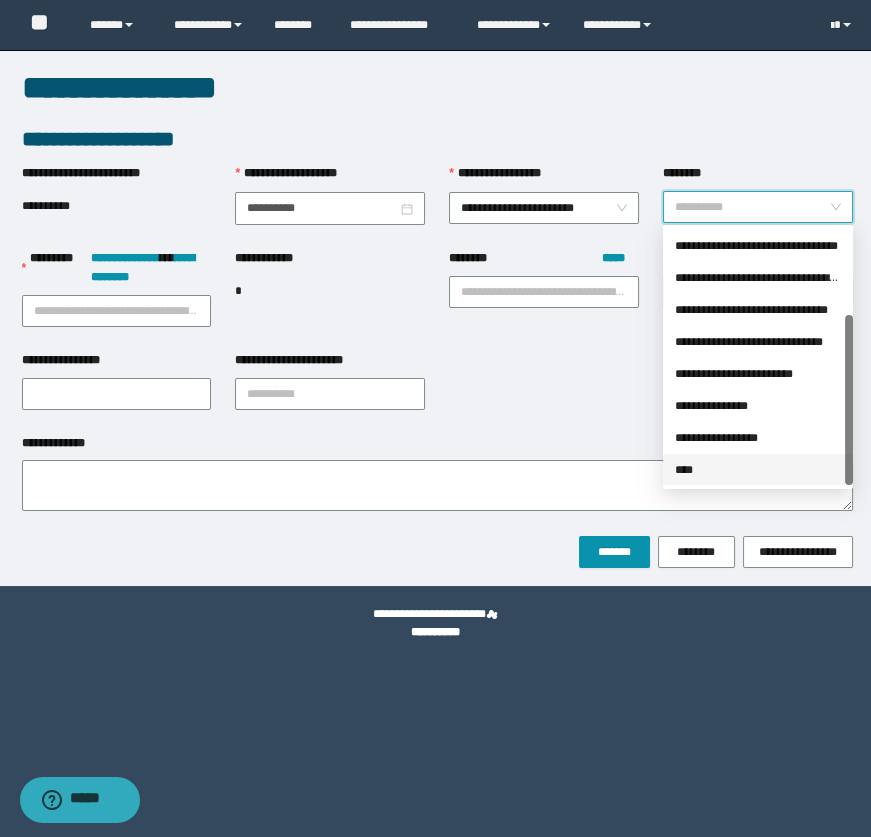 click on "****" at bounding box center [758, 470] 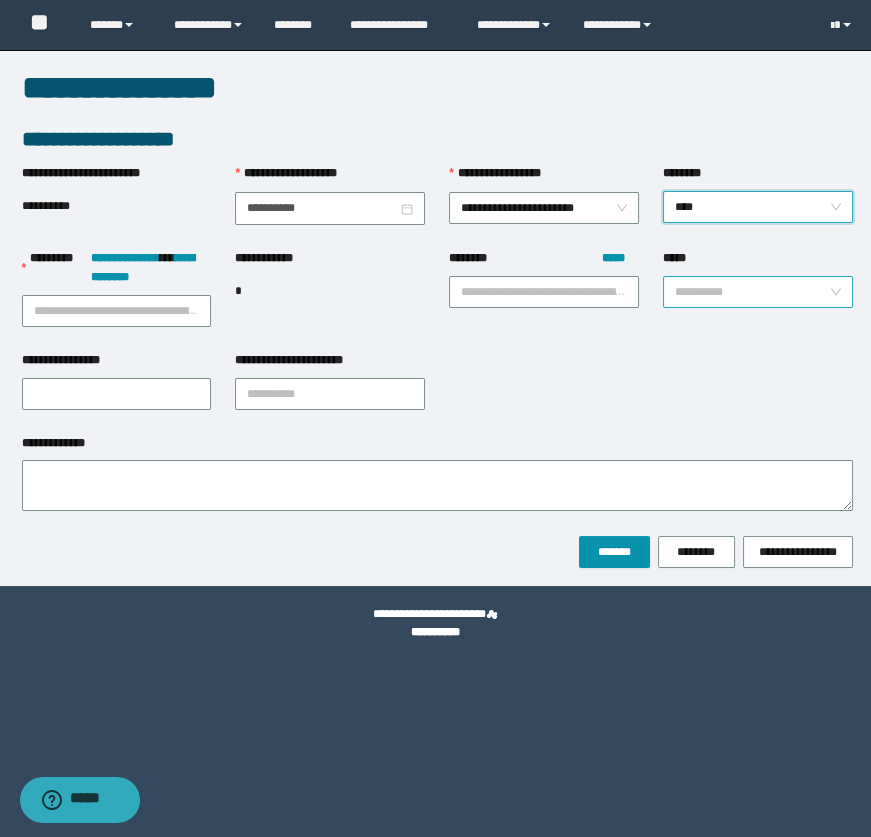 click on "**********" at bounding box center (758, 292) 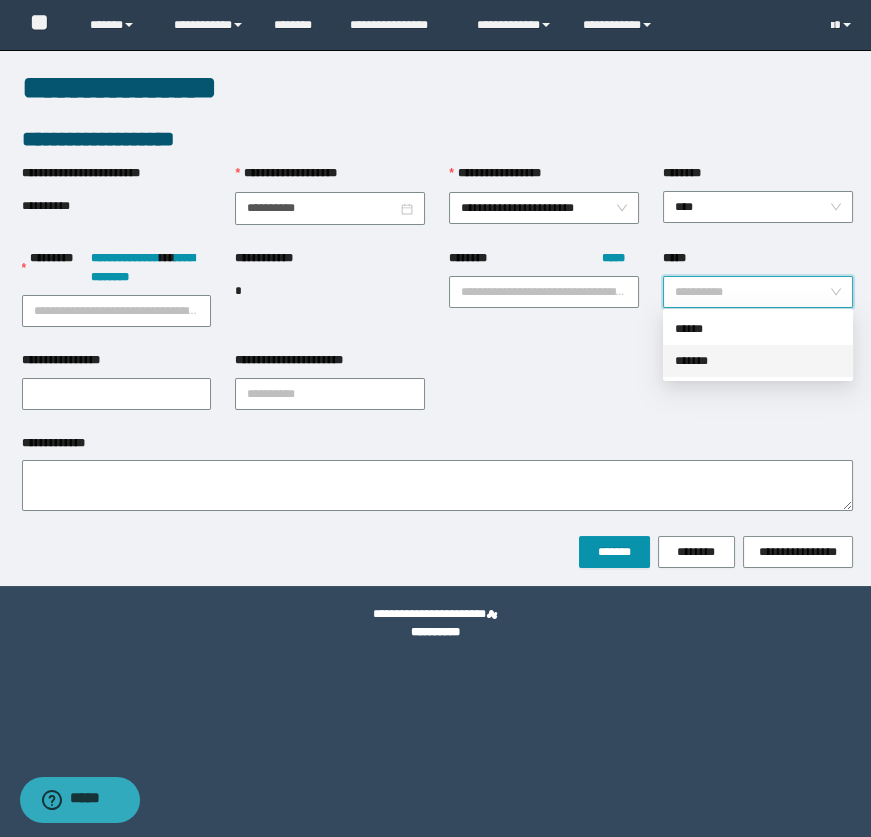 click on "*******" at bounding box center (758, 361) 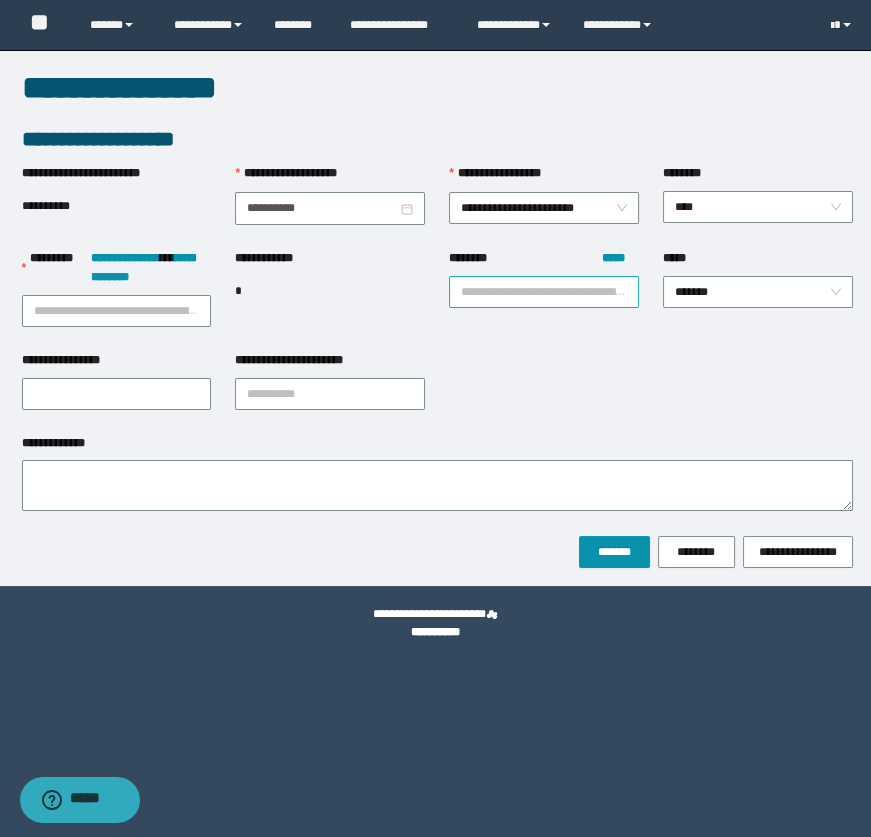 click on "******** *****" at bounding box center [544, 292] 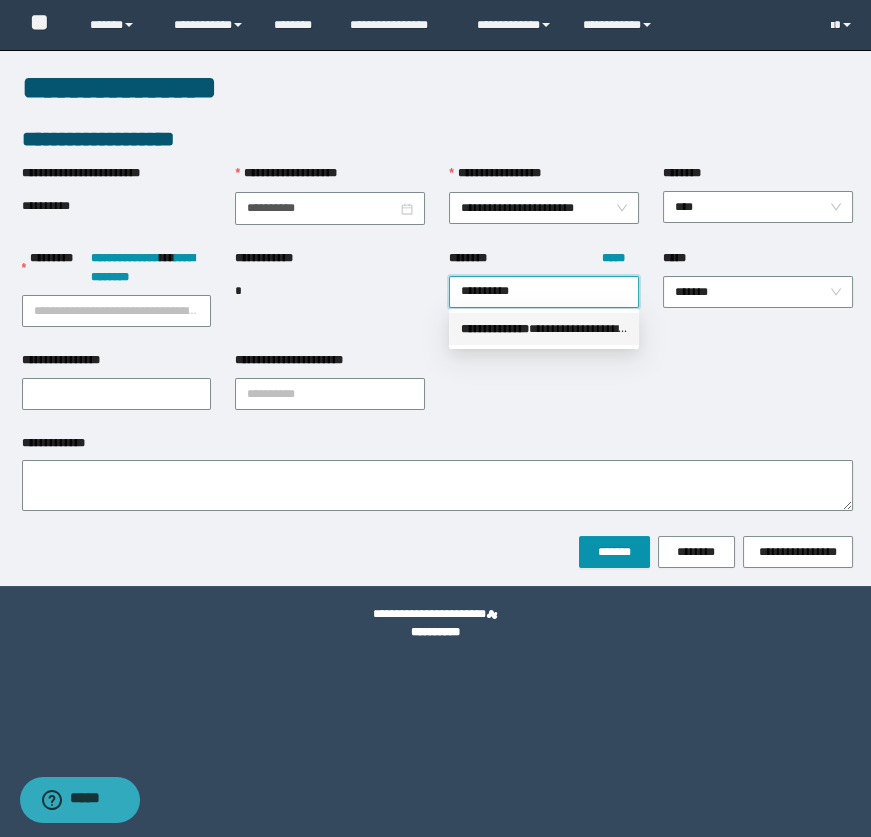 click on "**********" at bounding box center [495, 329] 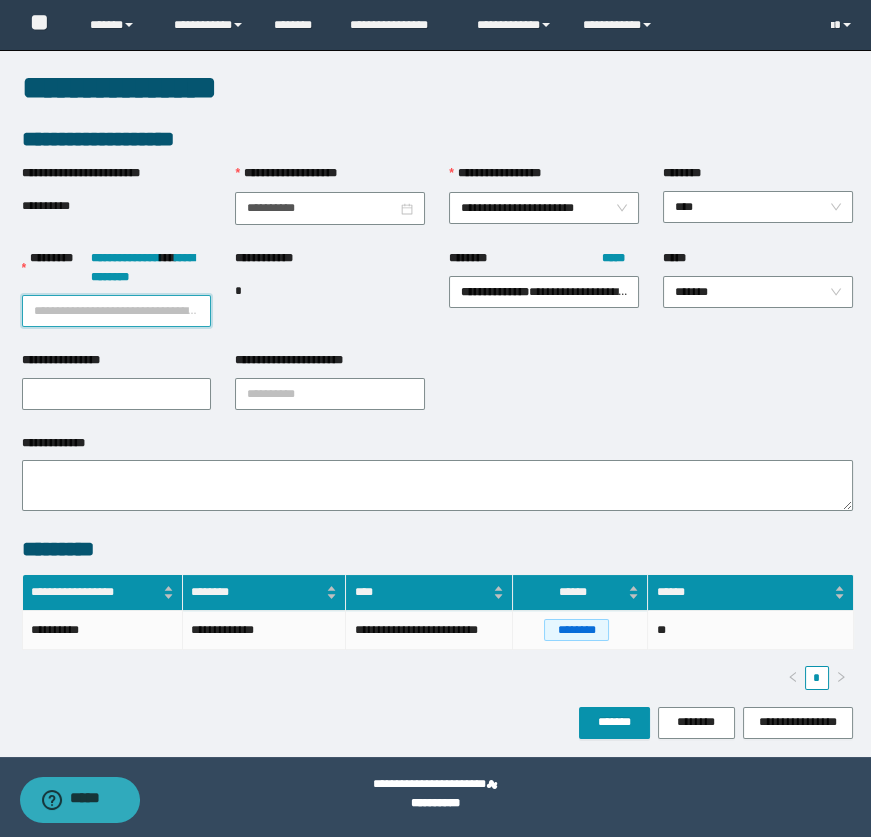 click on "**********" at bounding box center [117, 311] 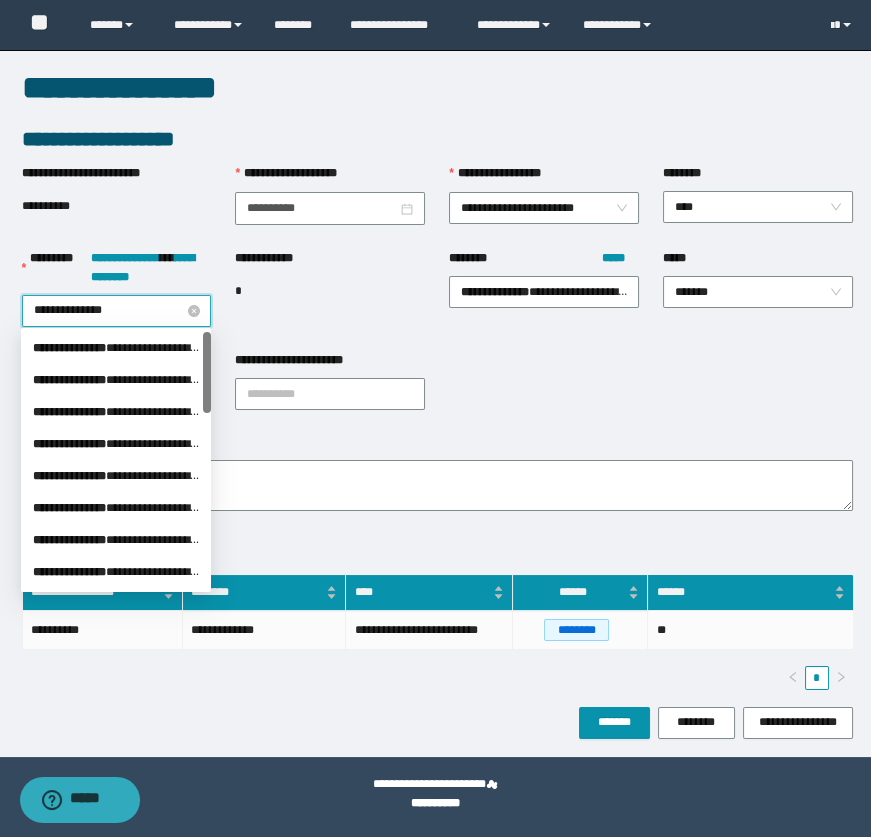 type on "**********" 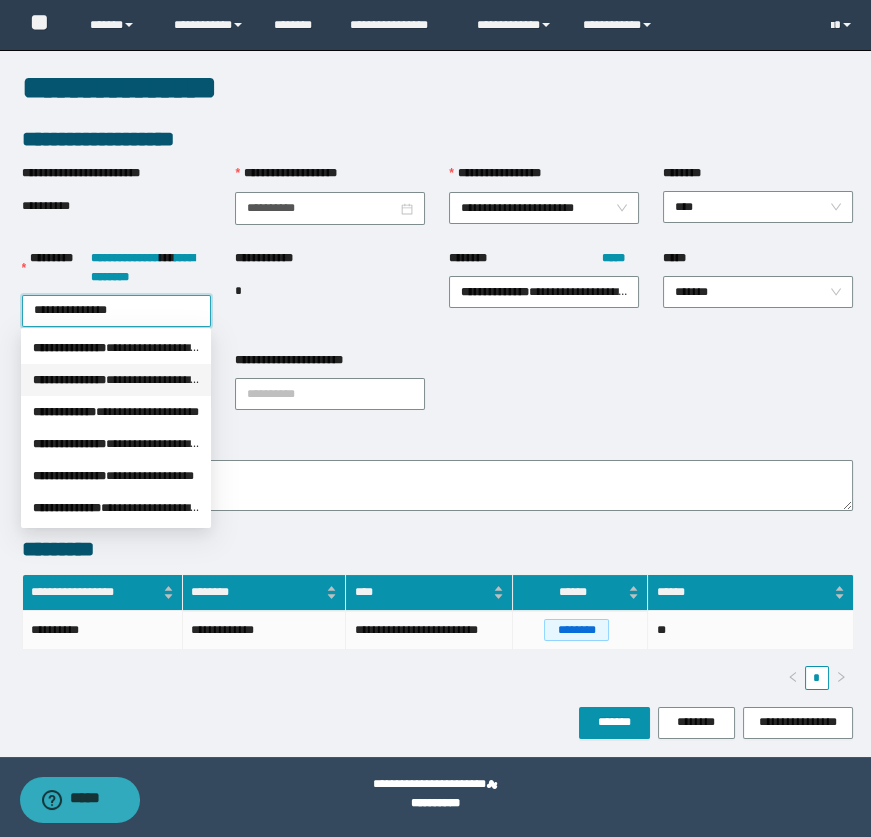 click on "**********" at bounding box center [116, 380] 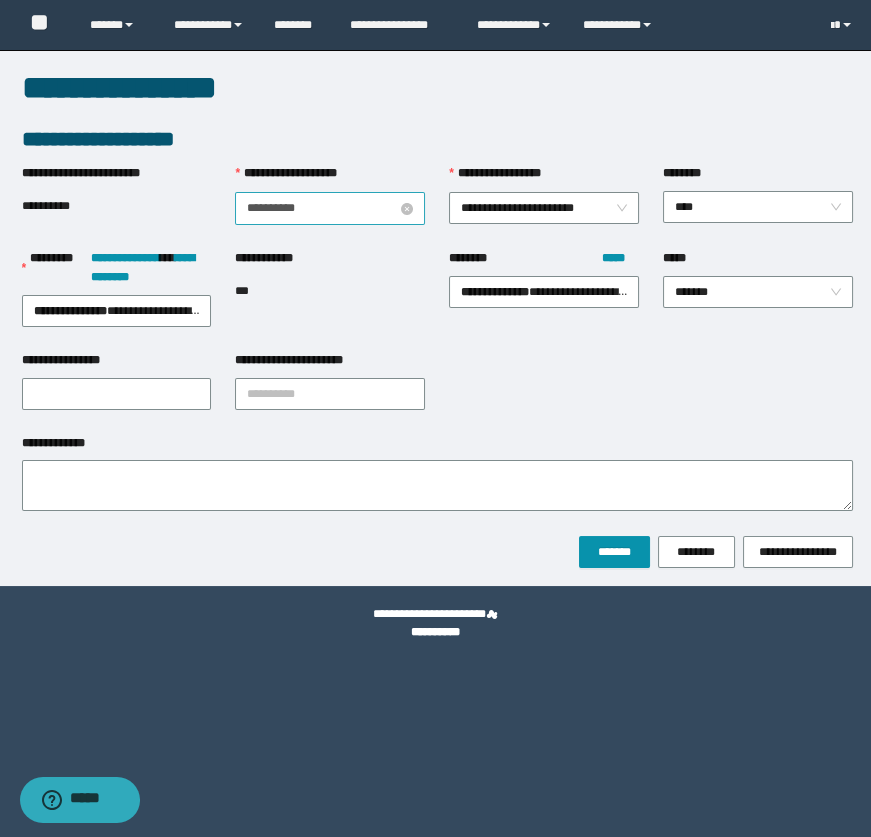 click on "**********" at bounding box center [322, 208] 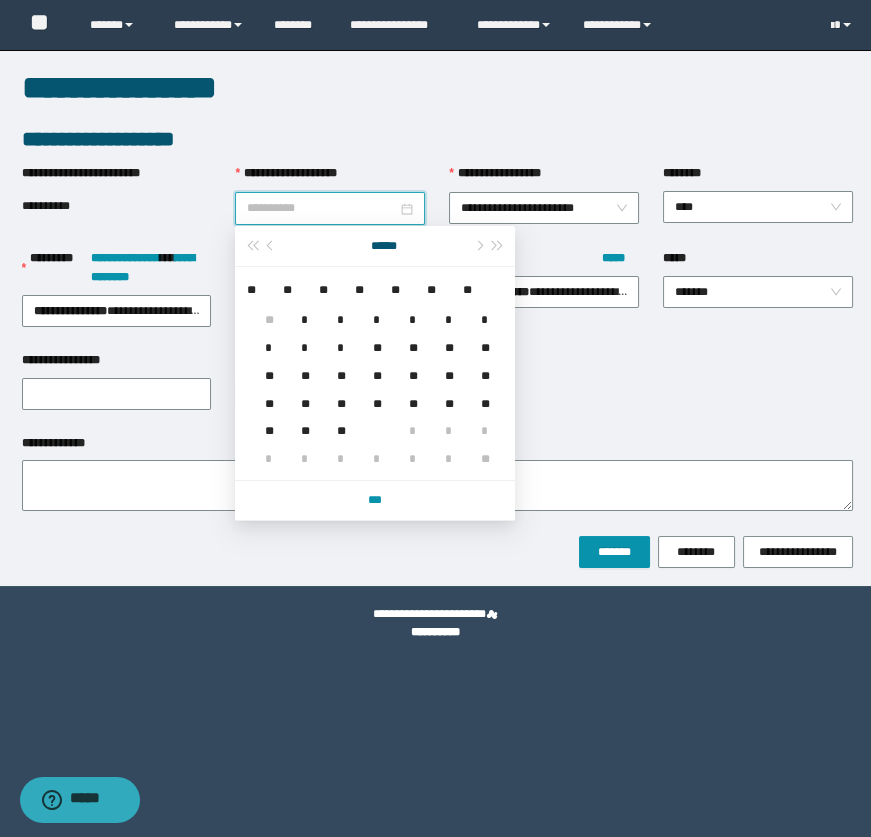 type on "**********" 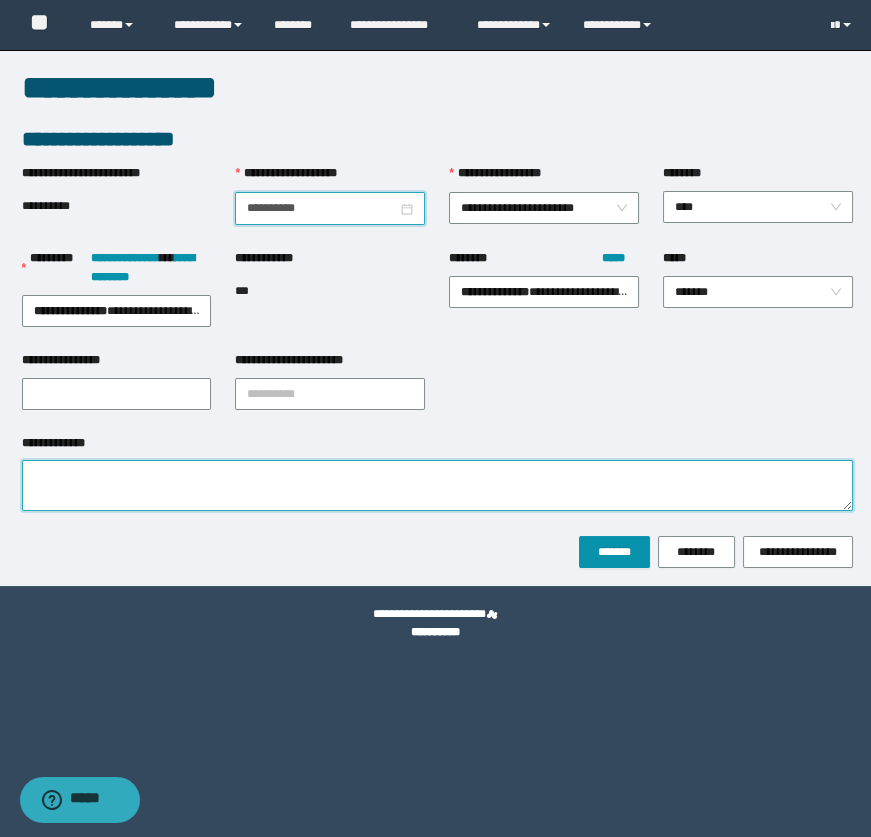 click on "**********" at bounding box center [437, 485] 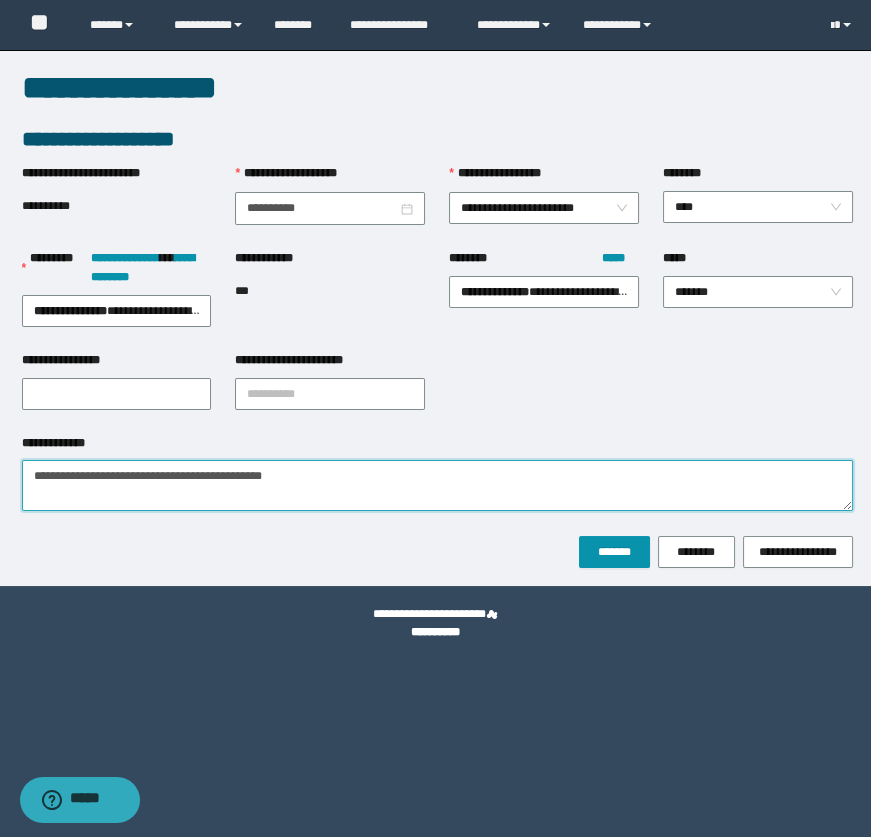 type on "**********" 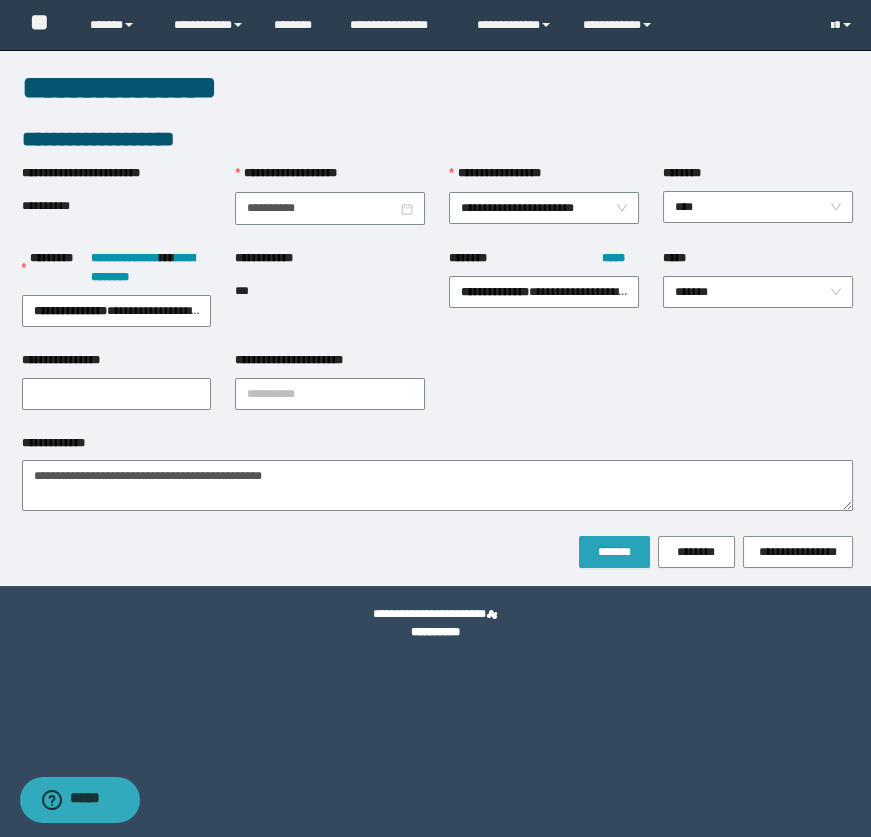 click on "*******" at bounding box center [614, 552] 